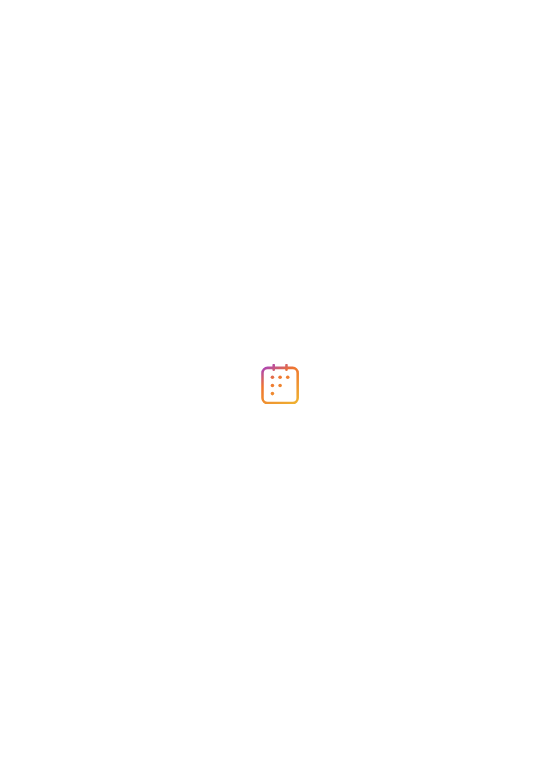 scroll, scrollTop: 0, scrollLeft: 0, axis: both 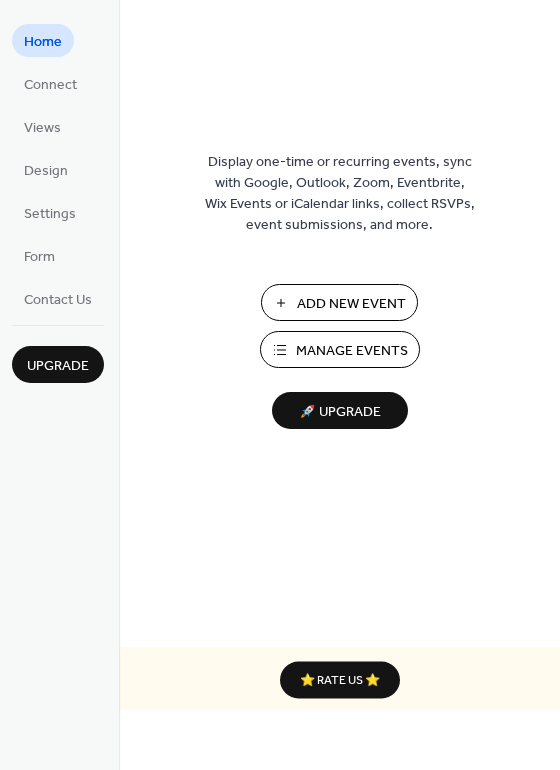 click on "Manage Events" at bounding box center [340, 349] 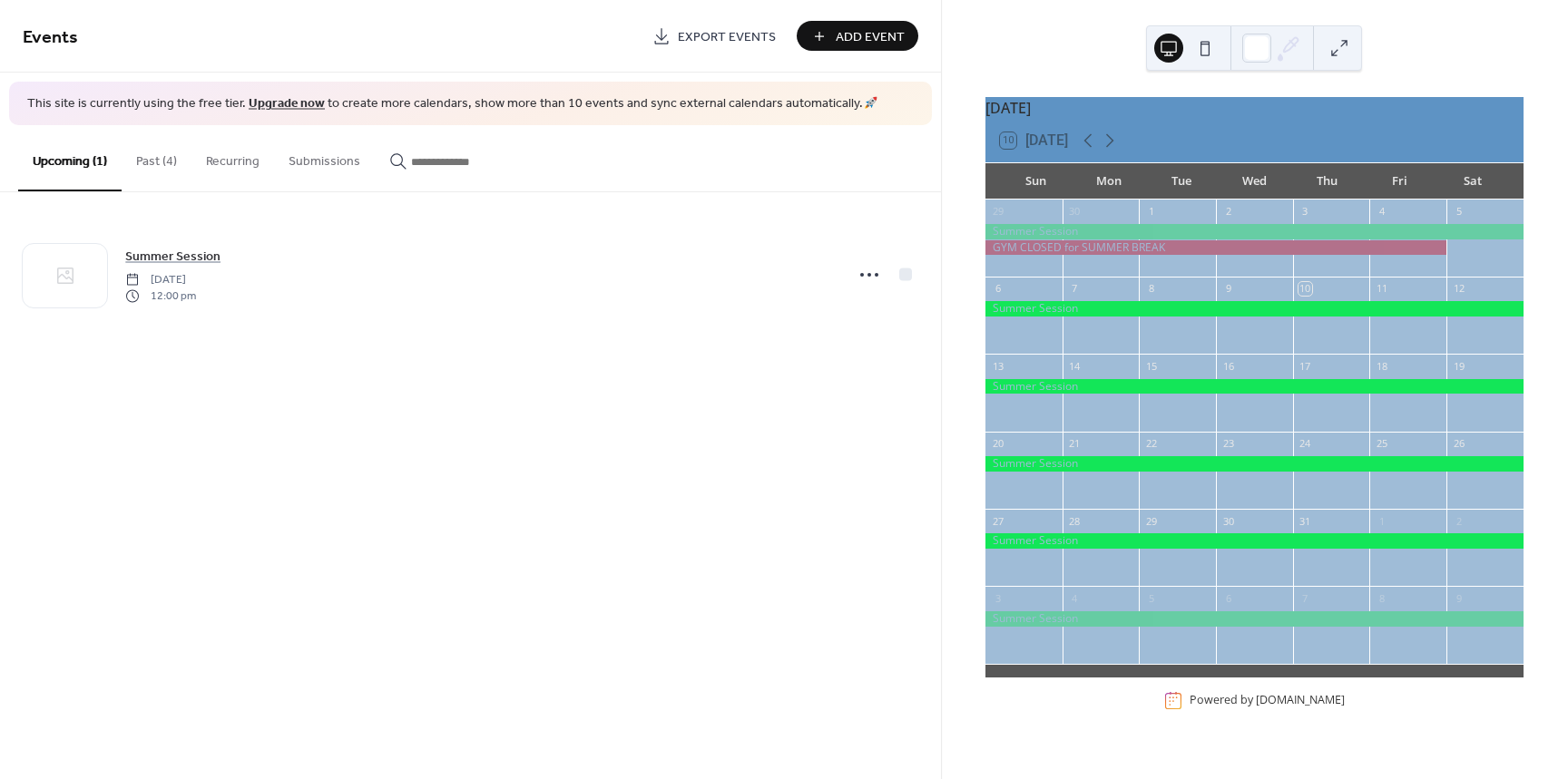 scroll, scrollTop: 0, scrollLeft: 0, axis: both 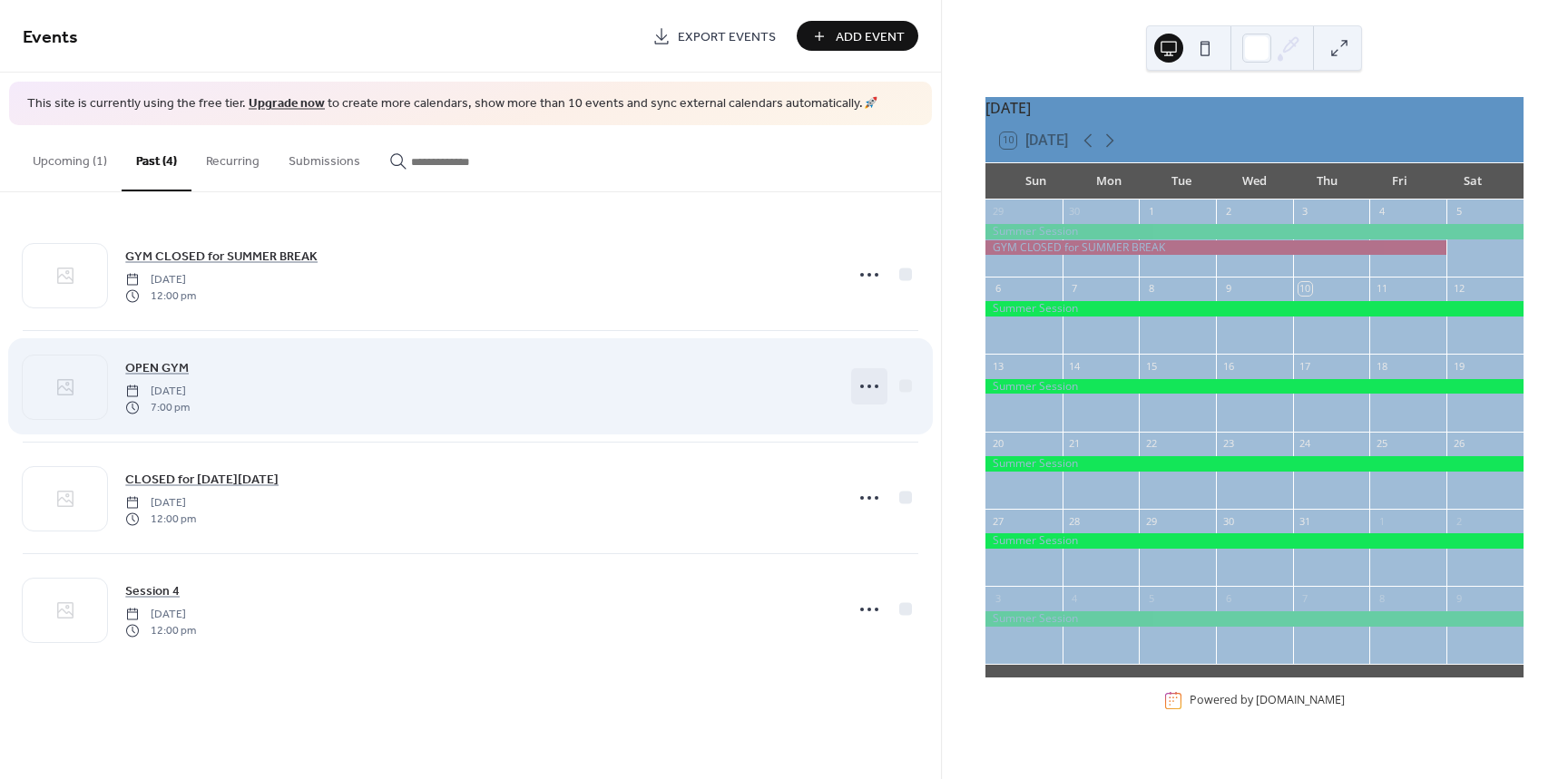 click 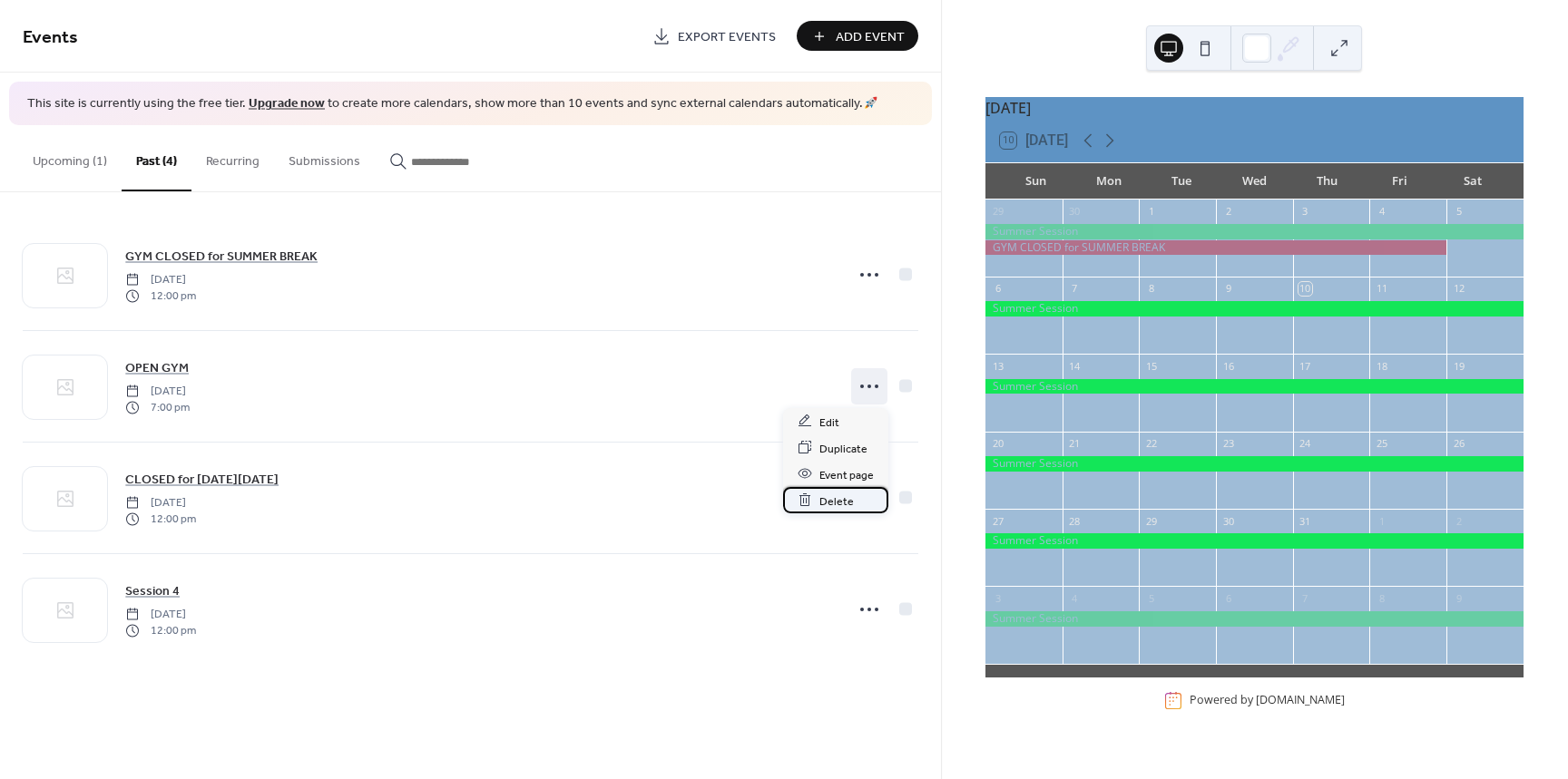 click on "Delete" at bounding box center (837, 501) 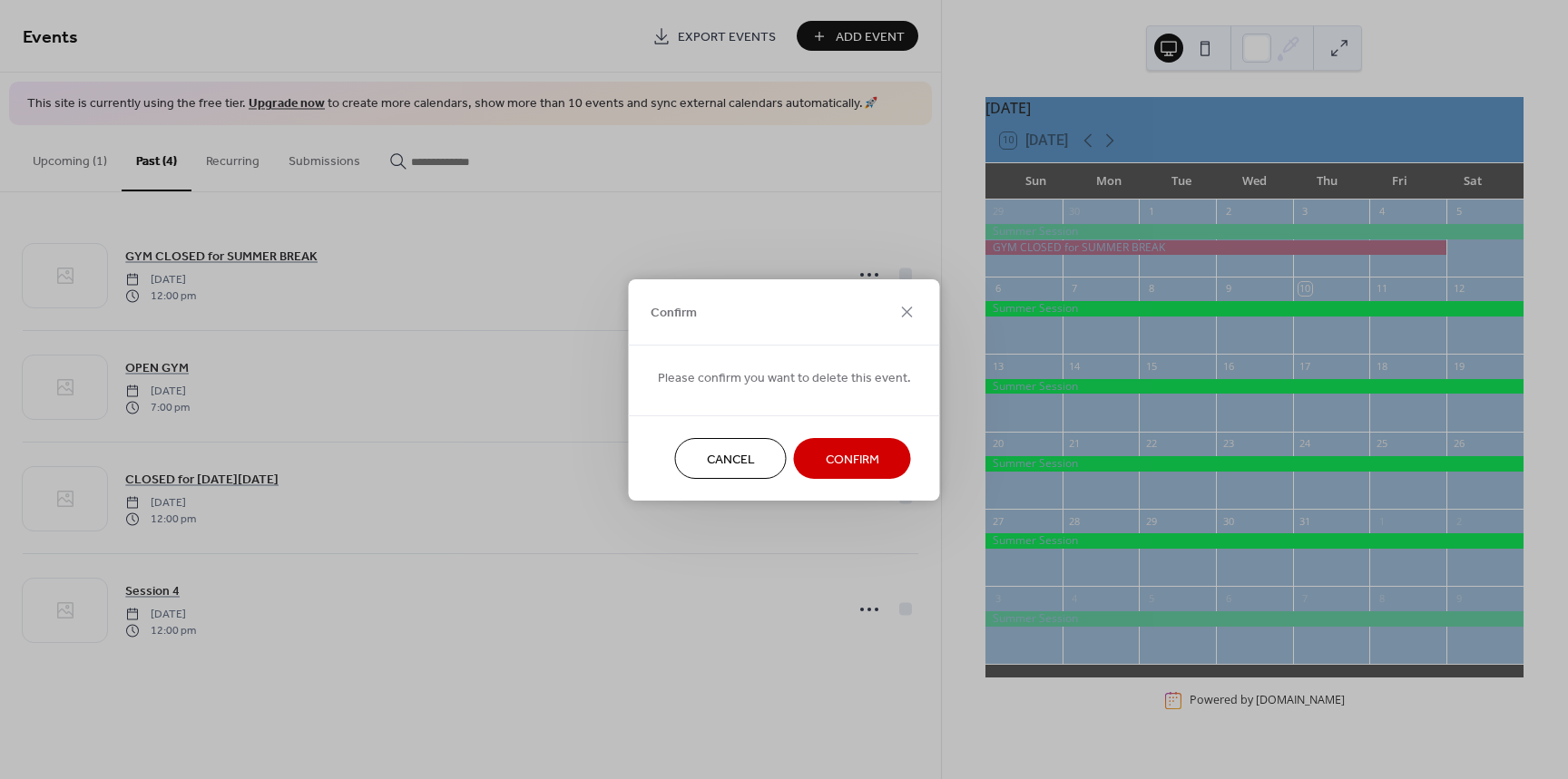 click on "Confirm" at bounding box center [852, 459] 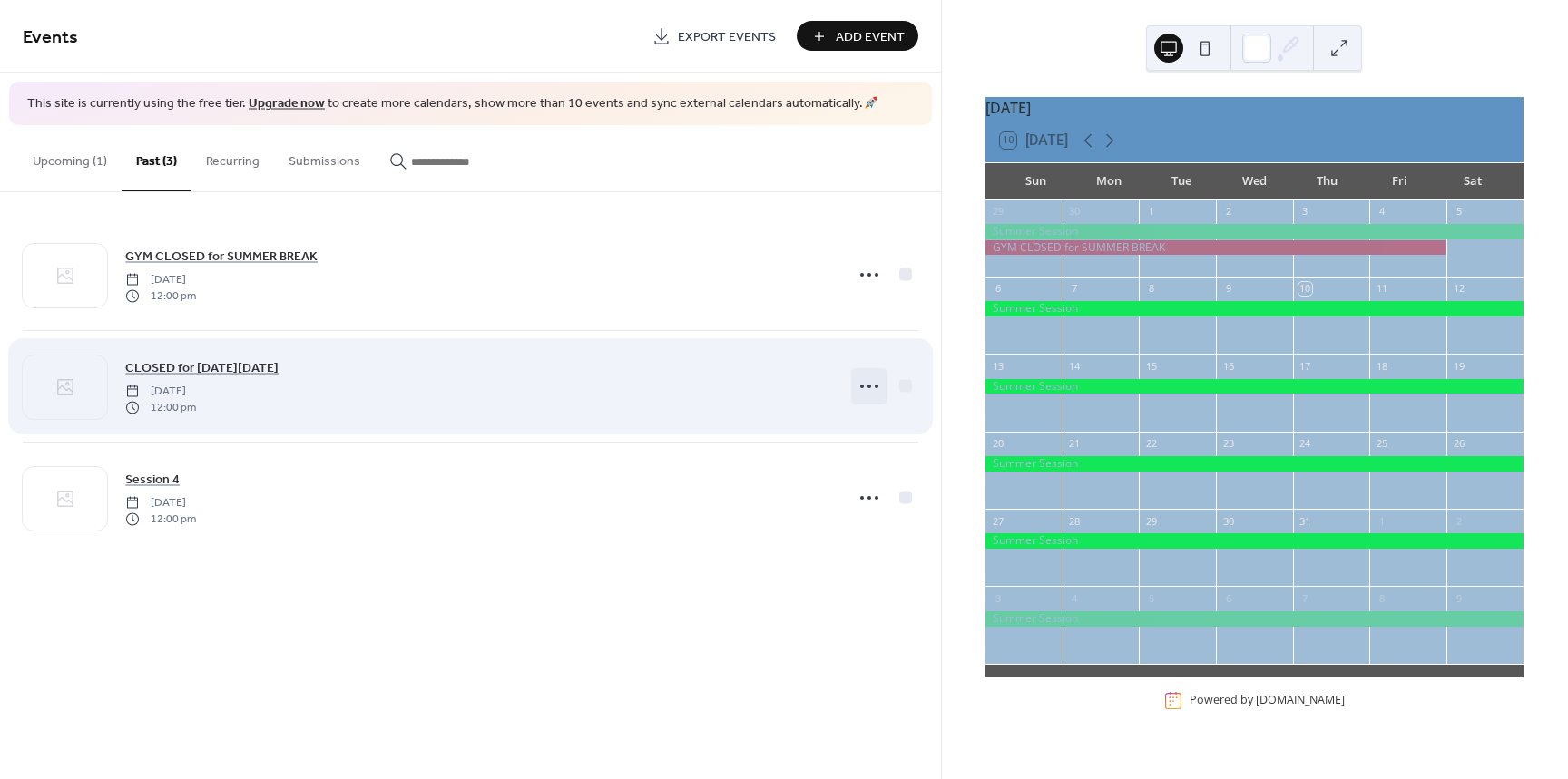 click 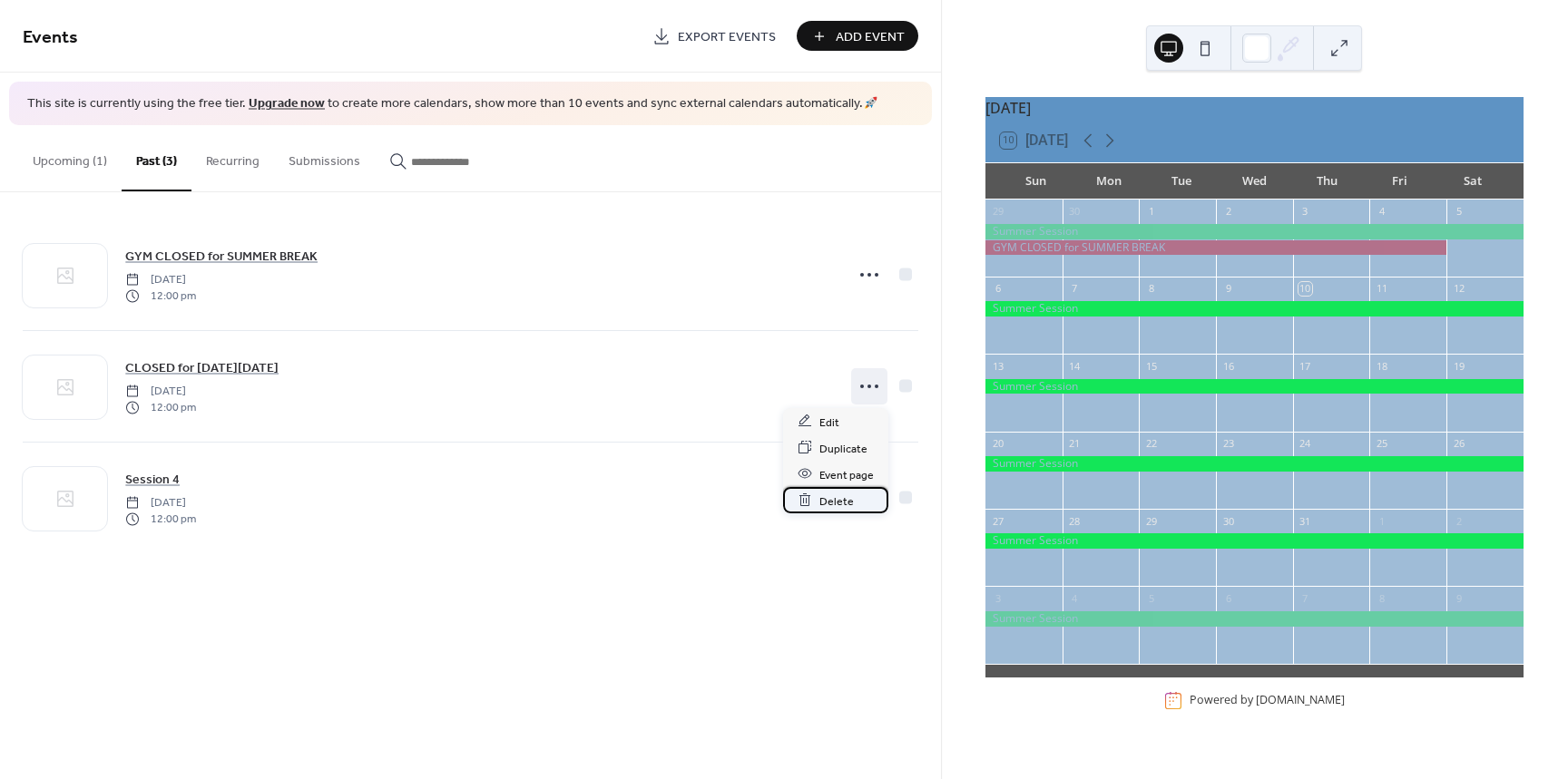 click on "Delete" at bounding box center (837, 501) 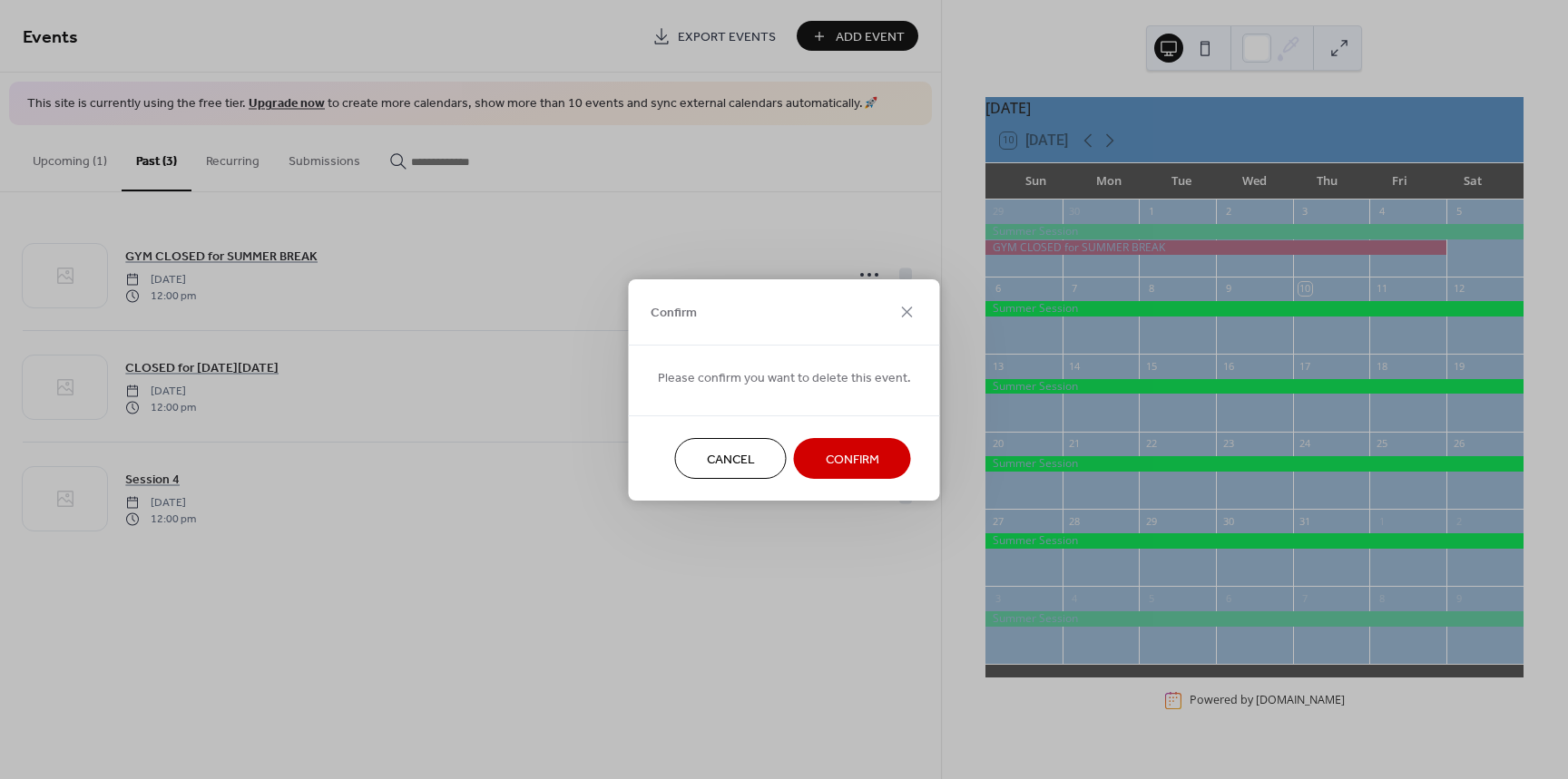 click on "Confirm" at bounding box center [852, 459] 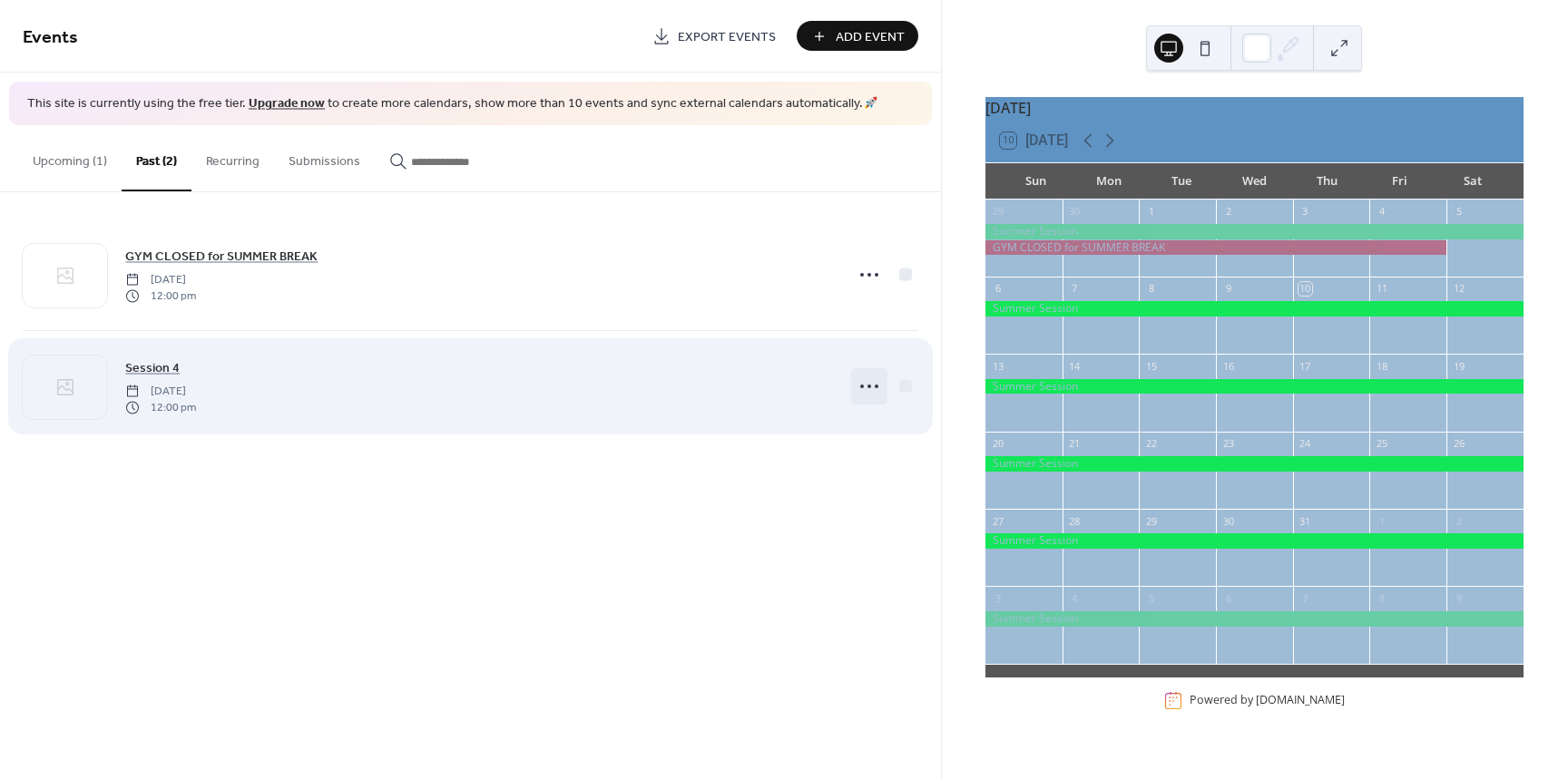 click 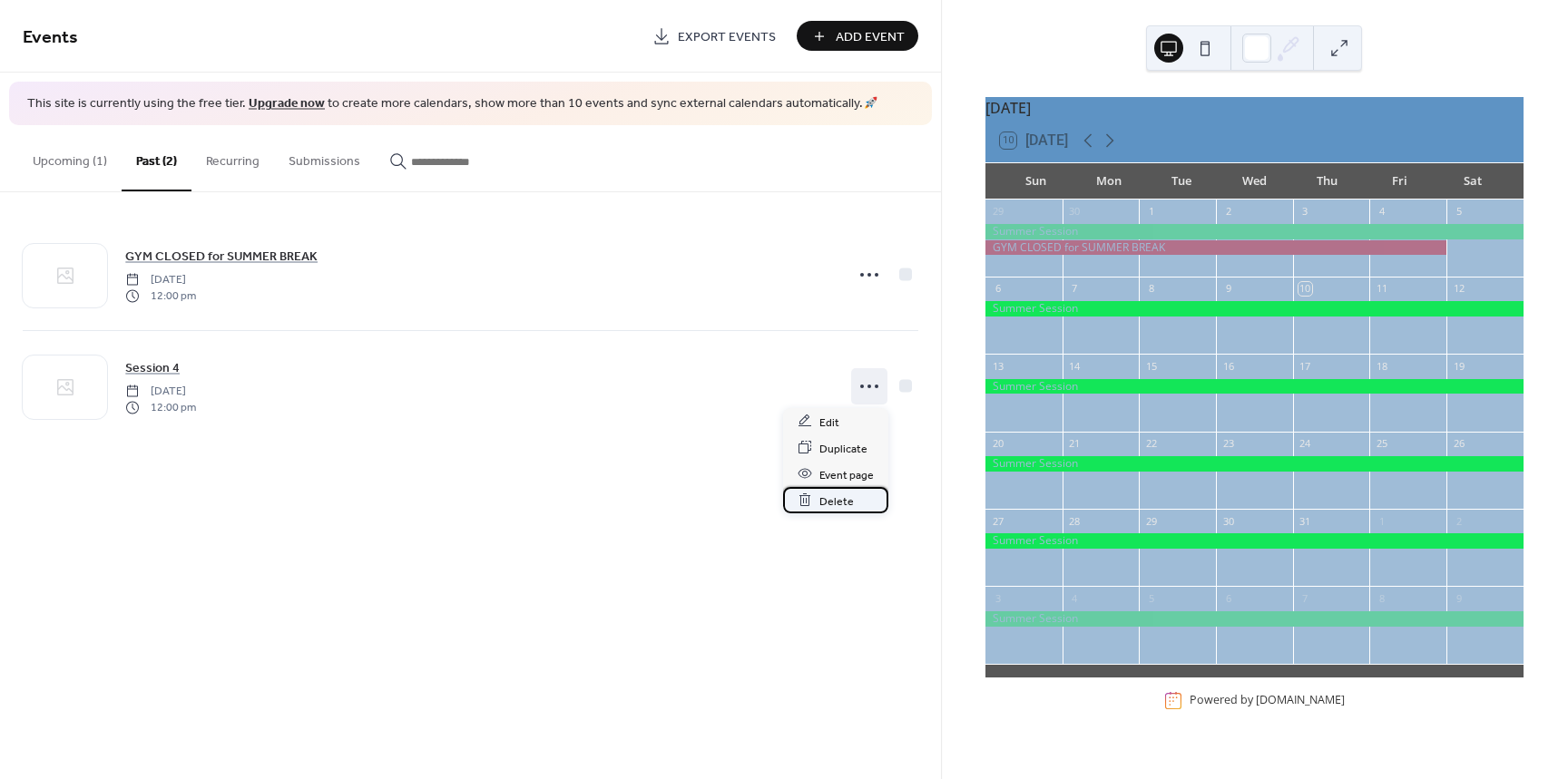 click on "Delete" at bounding box center [837, 501] 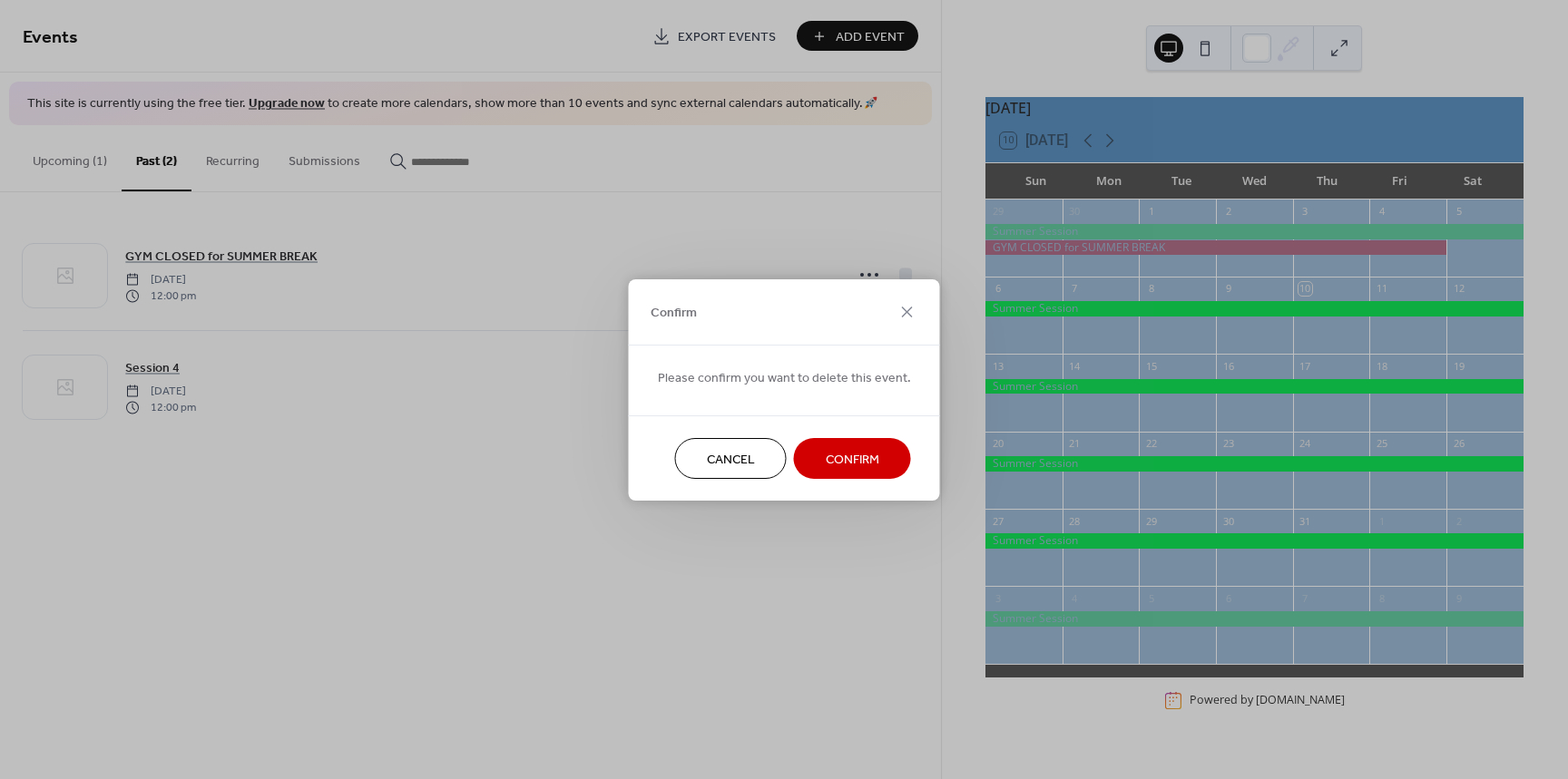click on "Confirm" at bounding box center [852, 459] 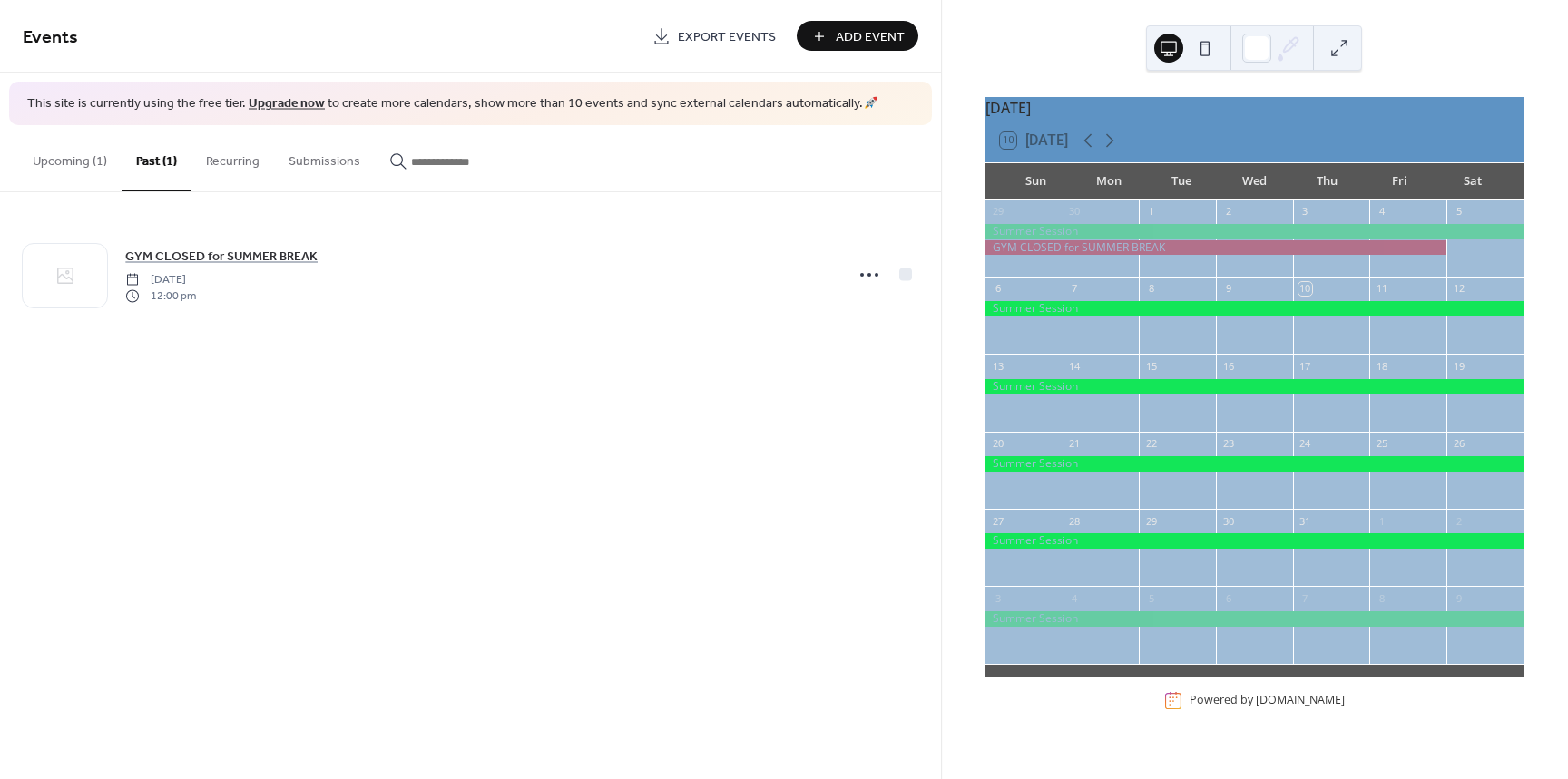 click on "Upcoming  (1)" at bounding box center (70, 157) 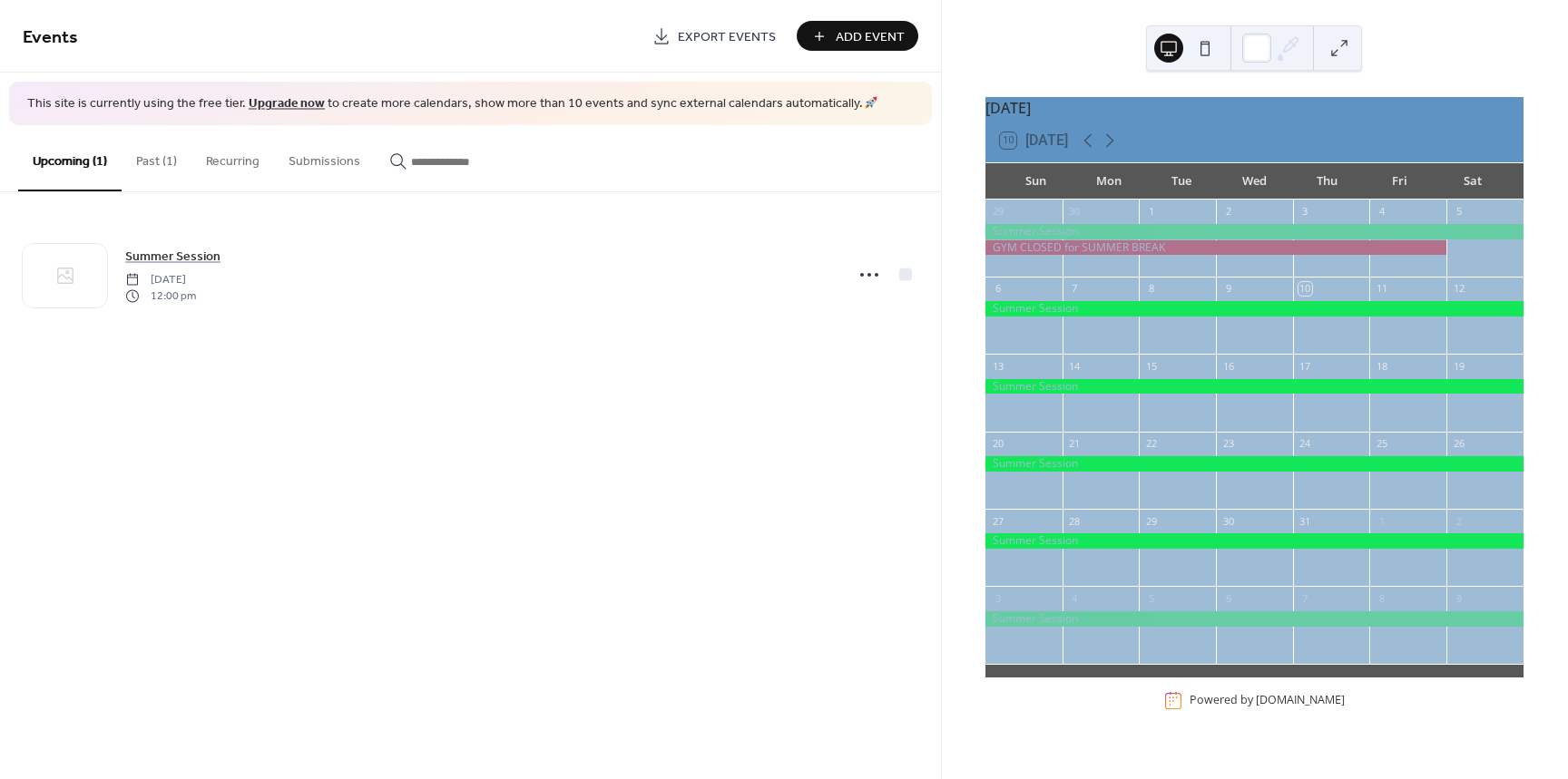 click on "Upcoming  (1)" at bounding box center (70, 158) 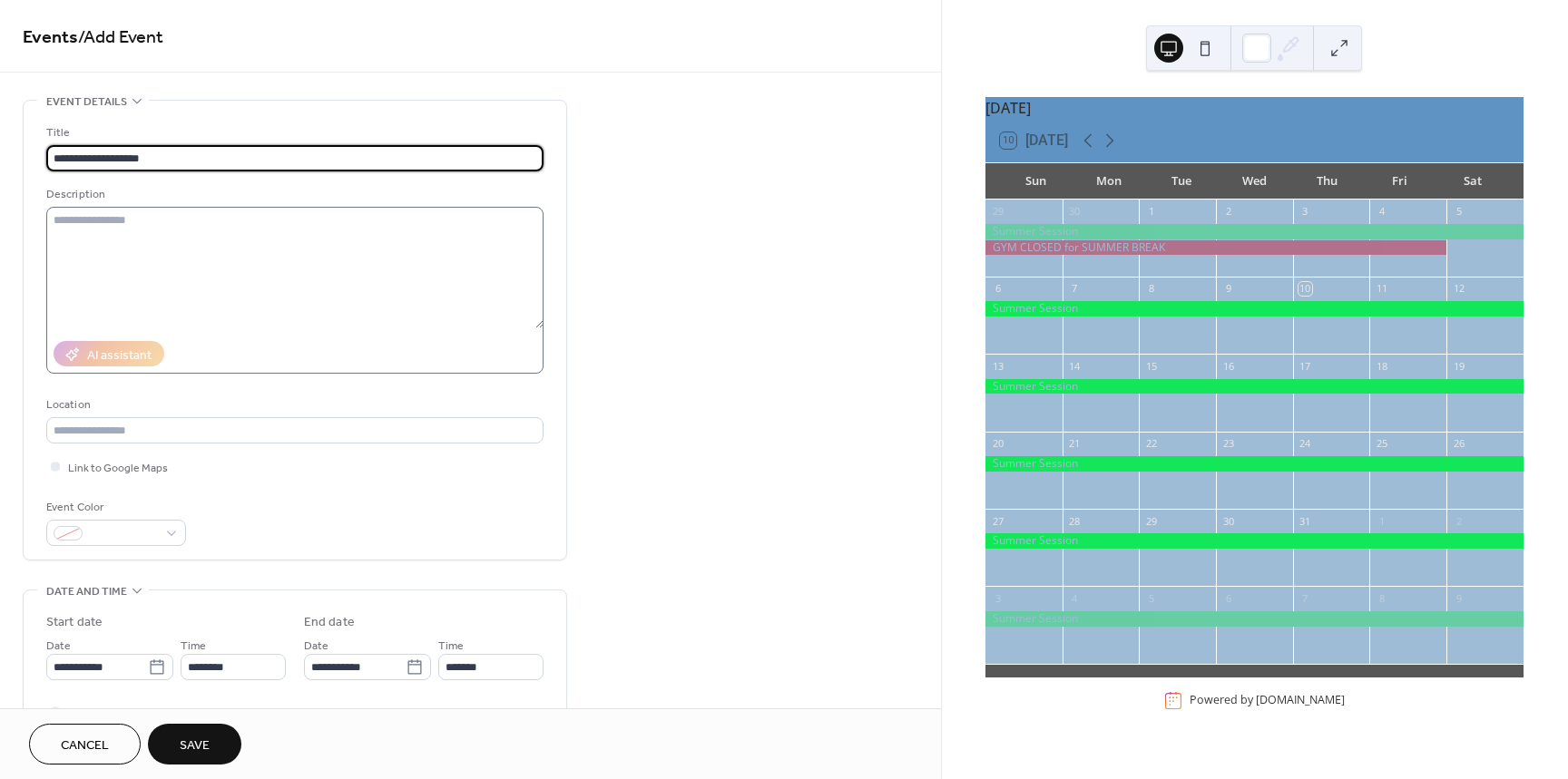 type on "**********" 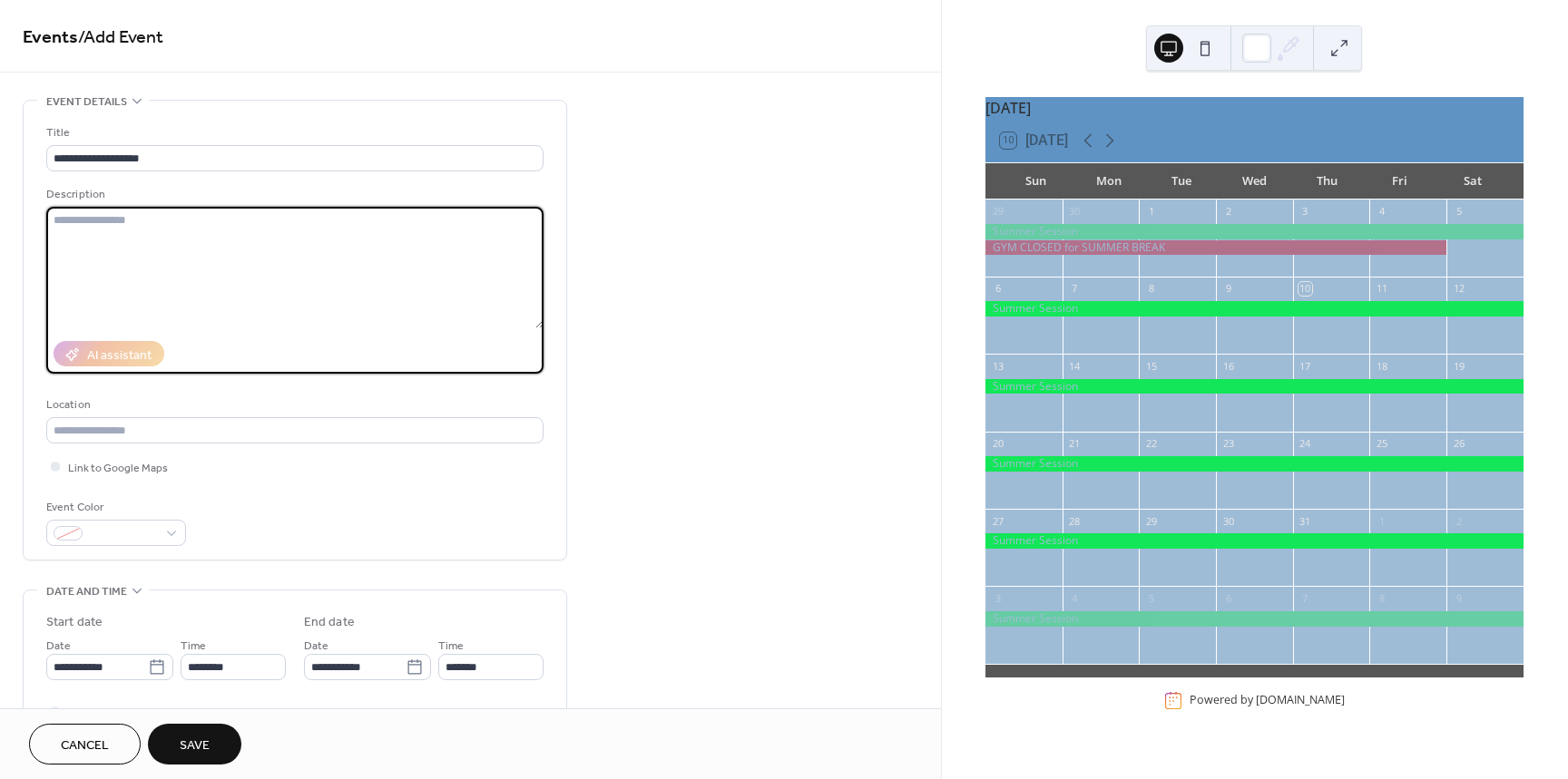 click at bounding box center [295, 268] 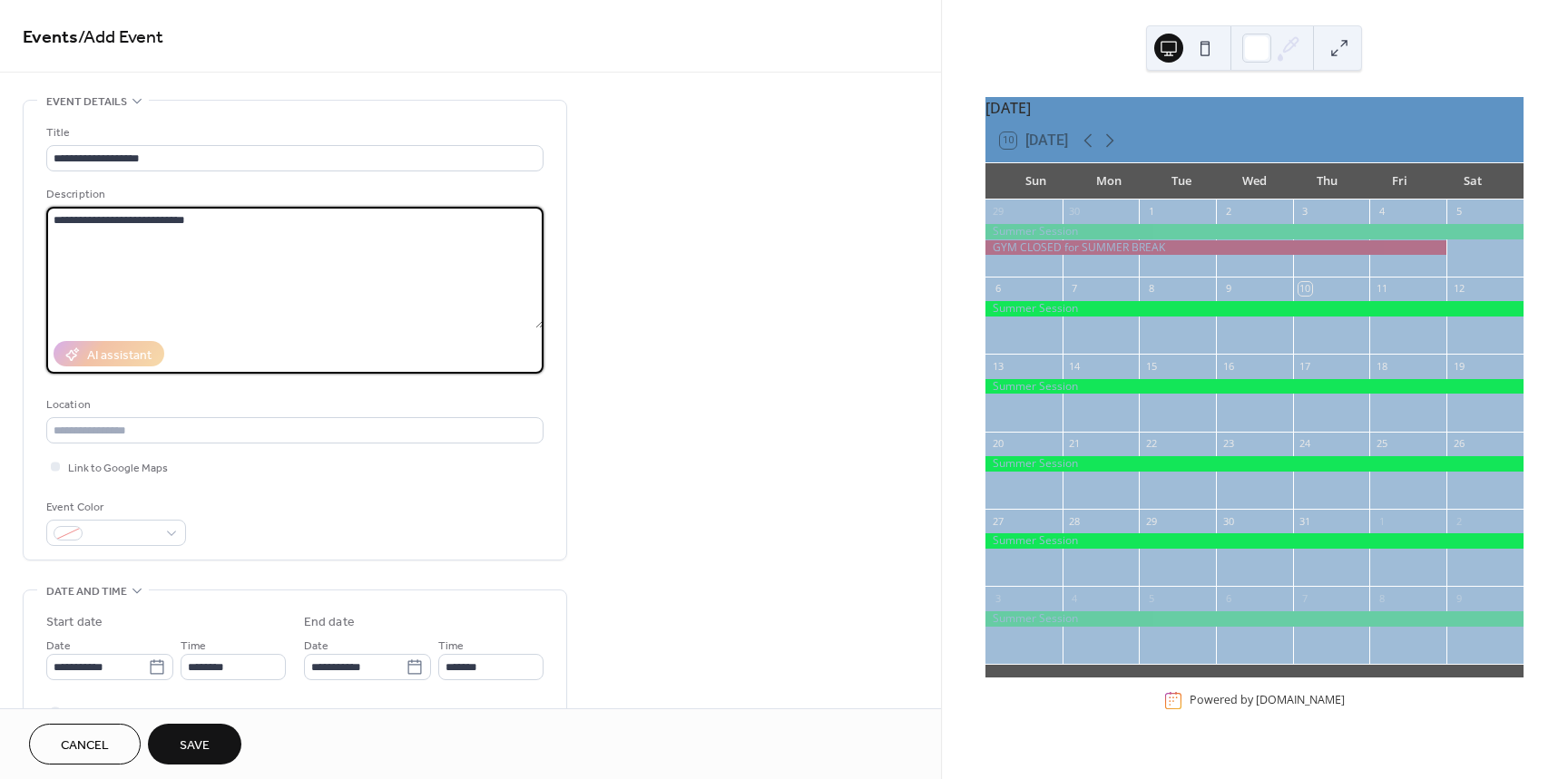 click on "**********" at bounding box center (295, 268) 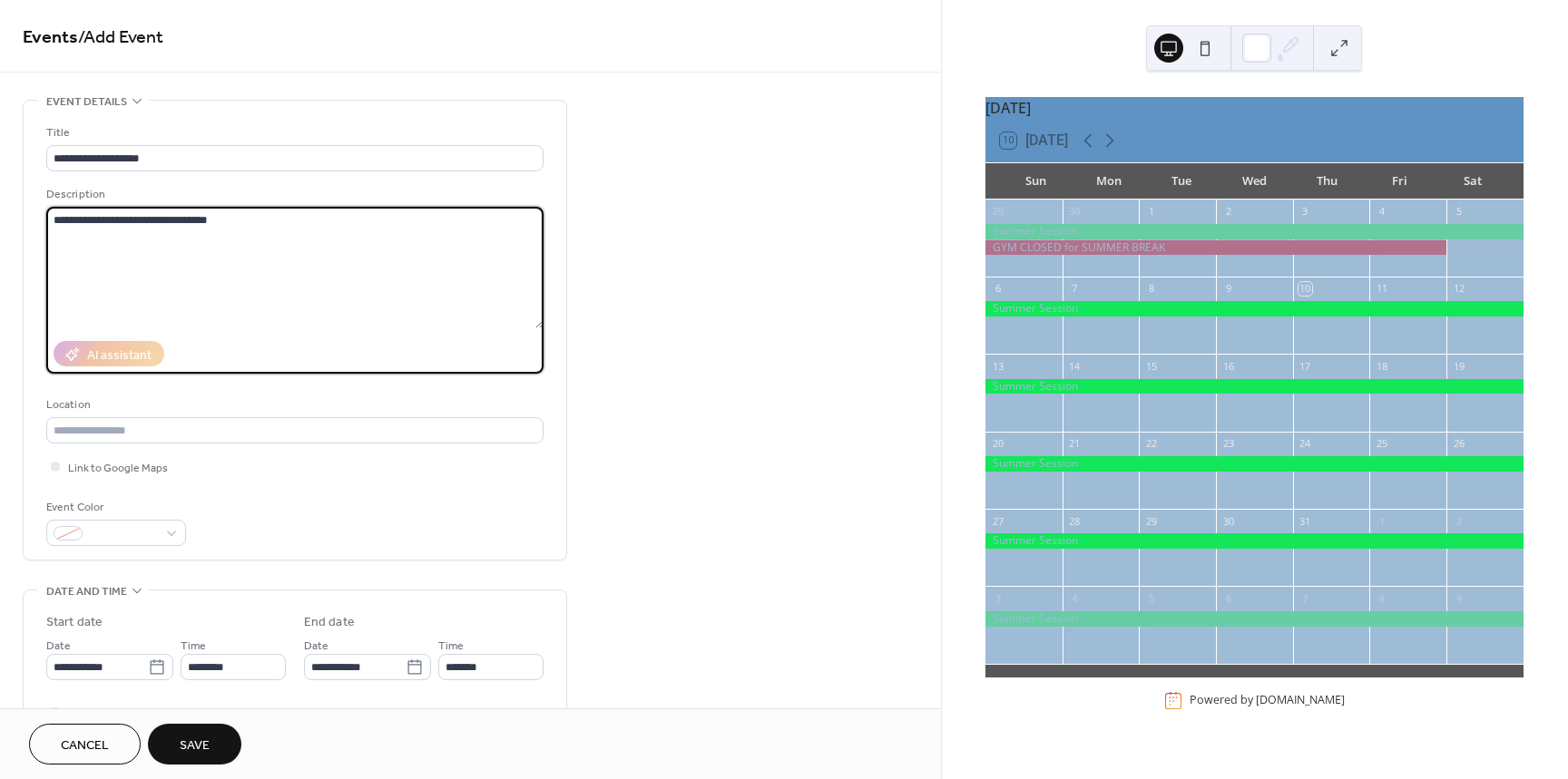 click on "**********" at bounding box center (295, 268) 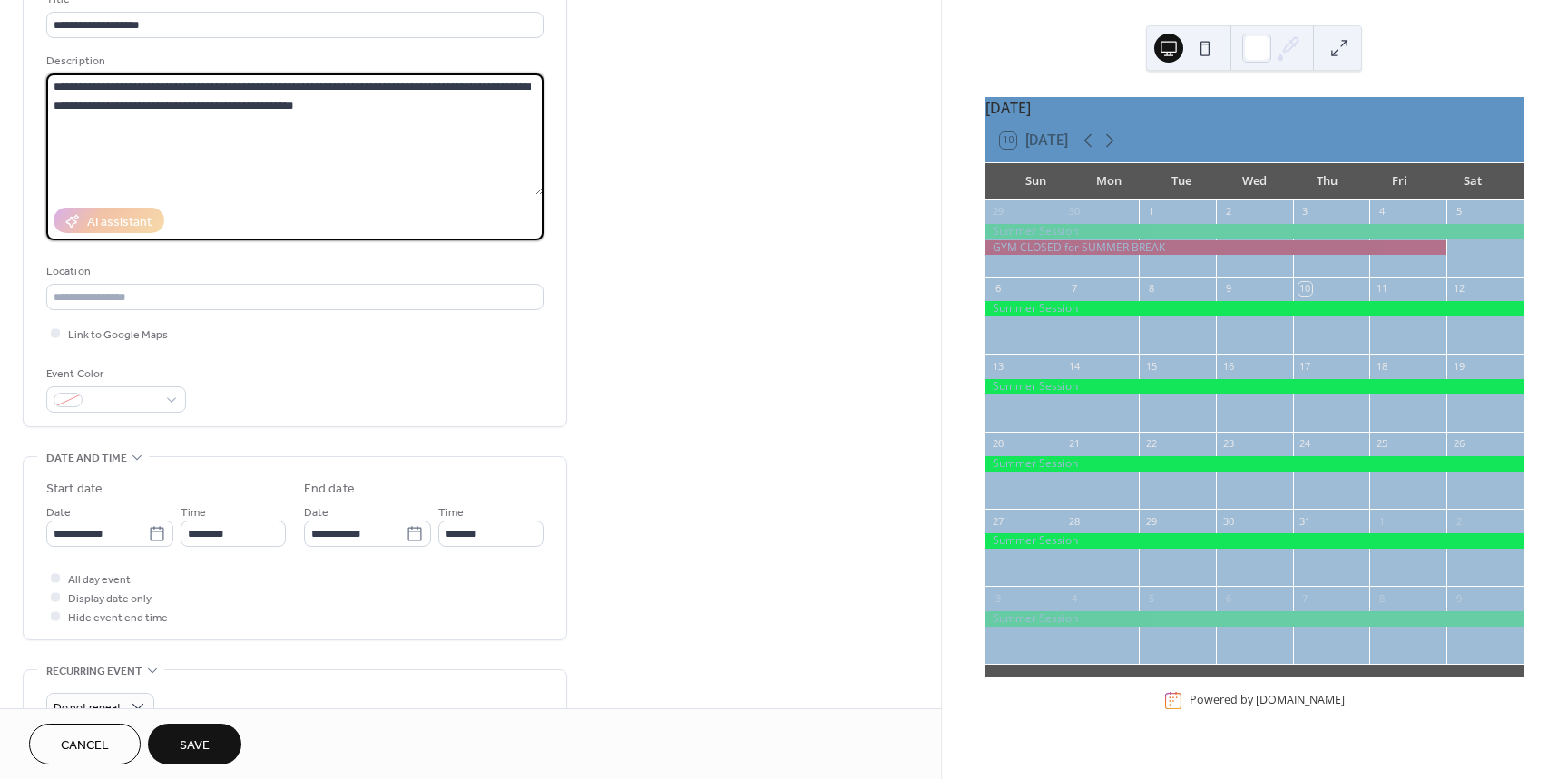 scroll, scrollTop: 272, scrollLeft: 0, axis: vertical 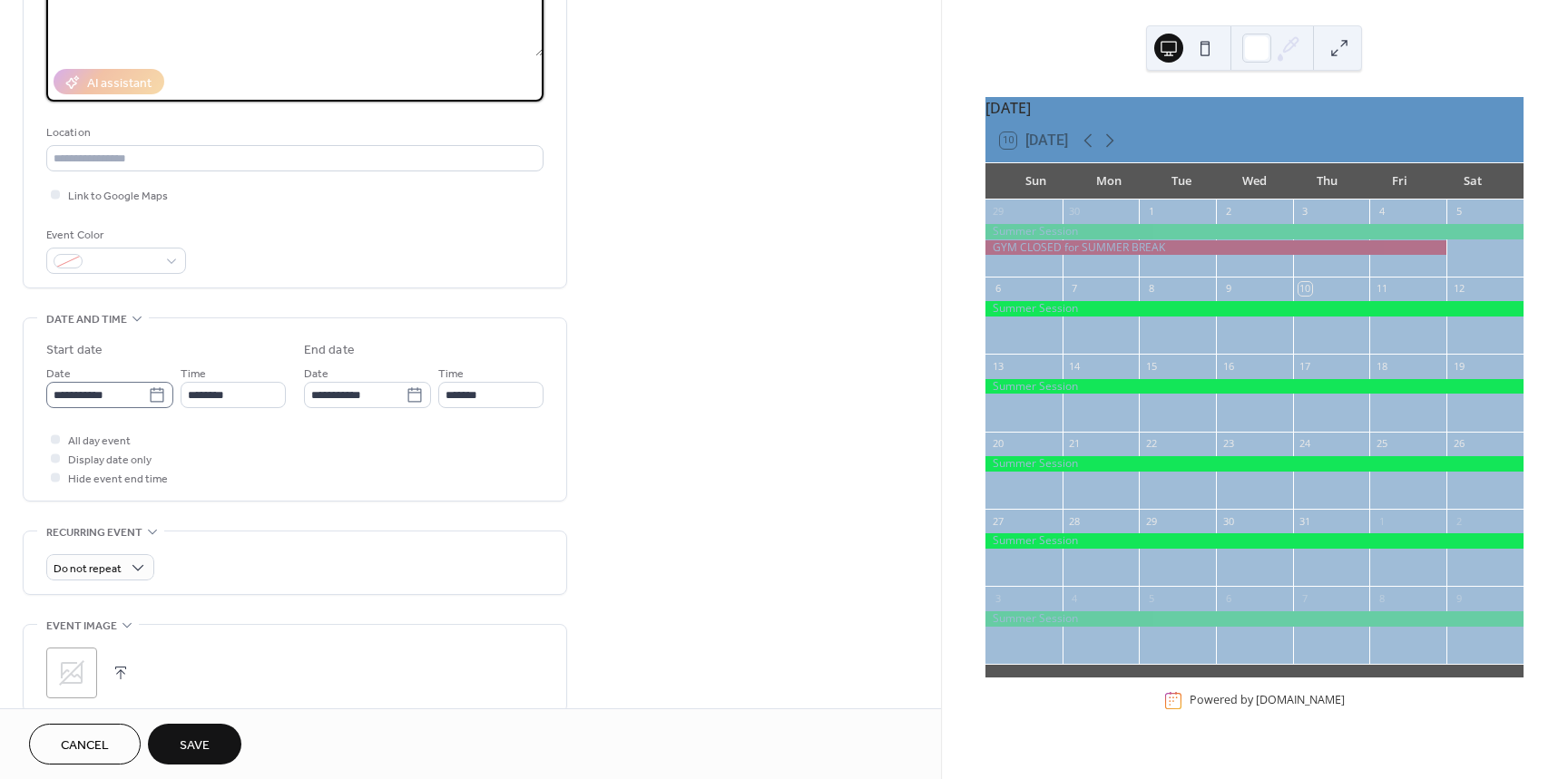 type on "**********" 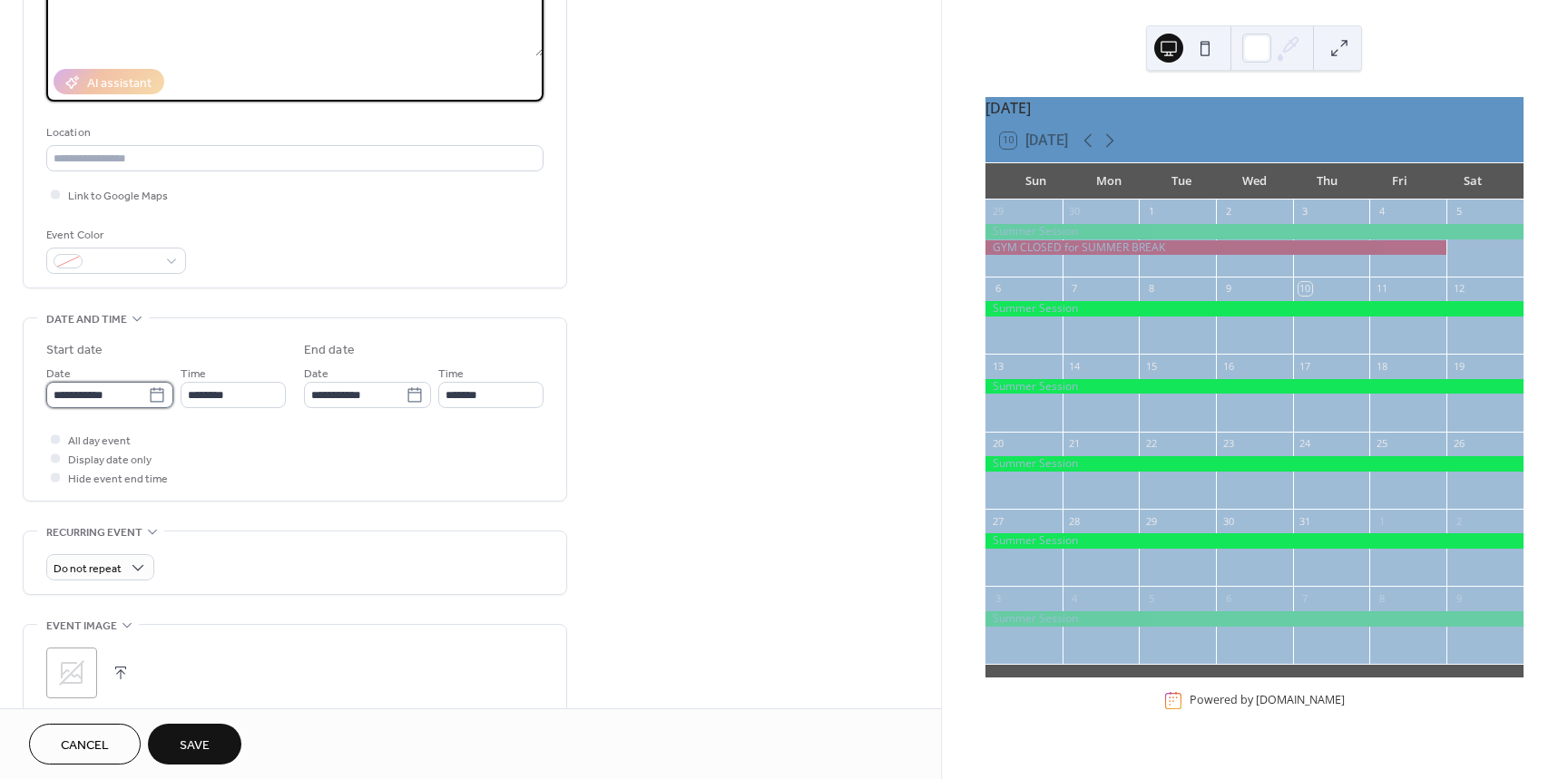 click on "**********" at bounding box center [97, 394] 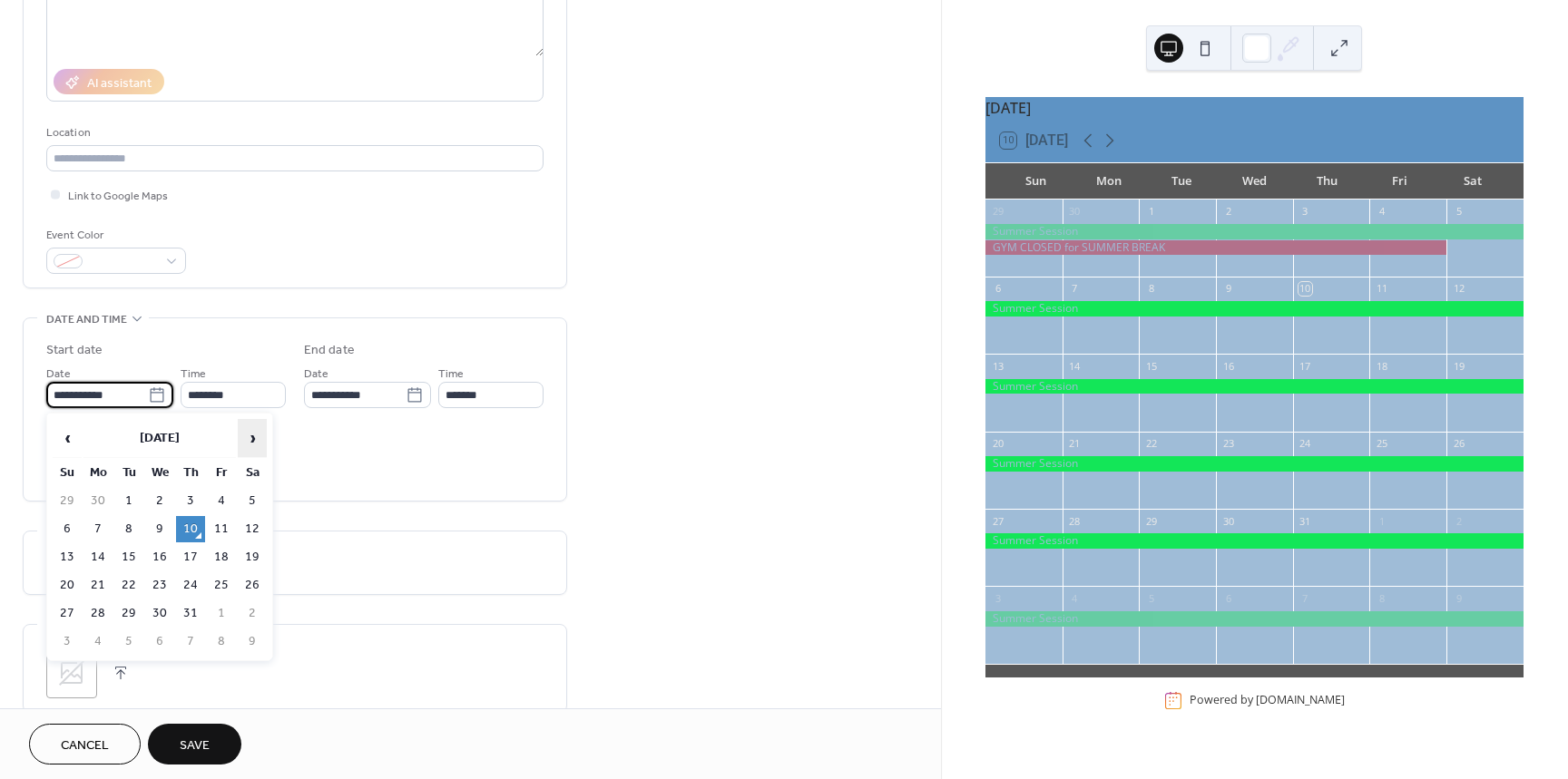click on "›" at bounding box center [252, 438] 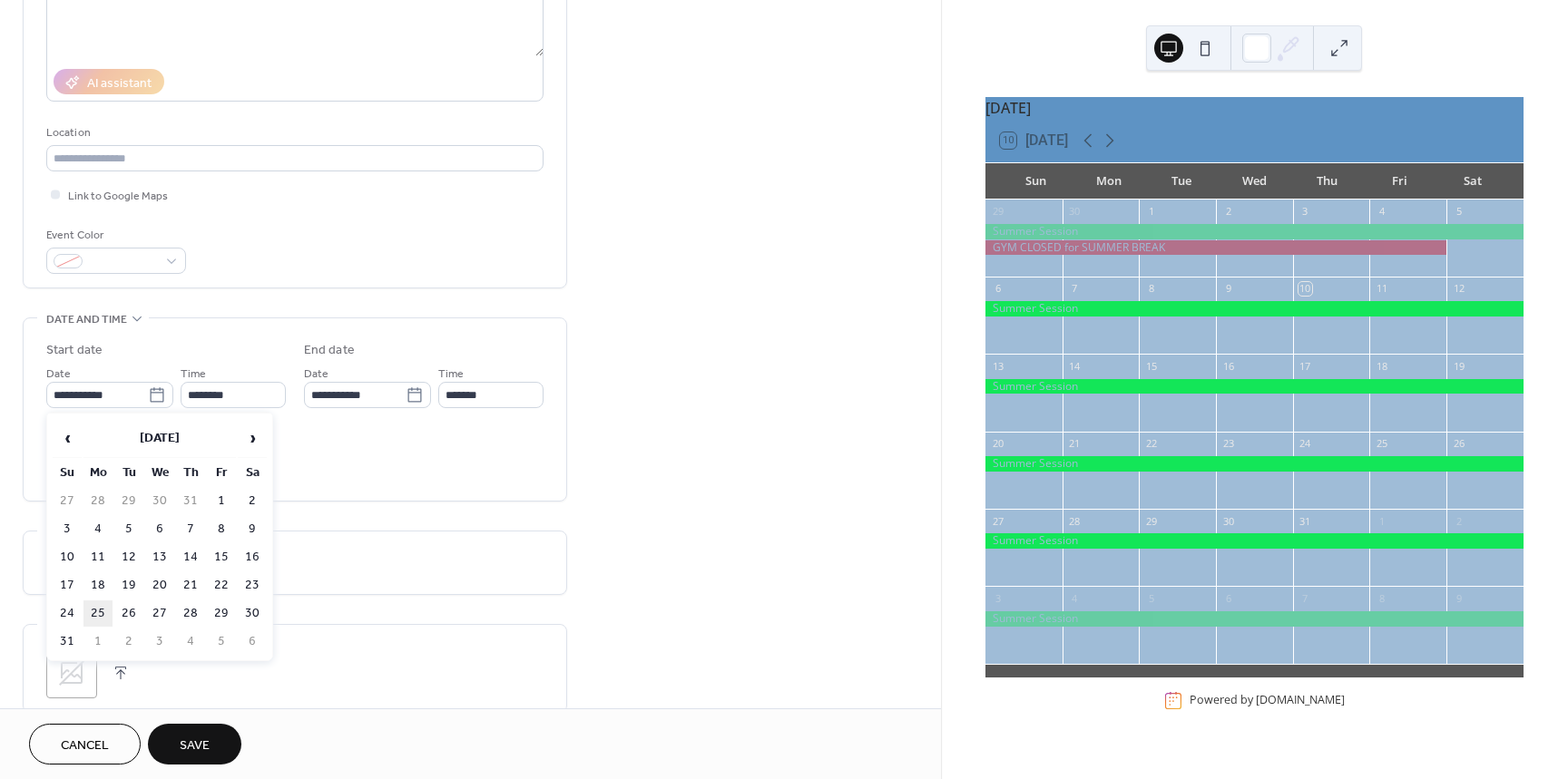 click on "25" at bounding box center [98, 613] 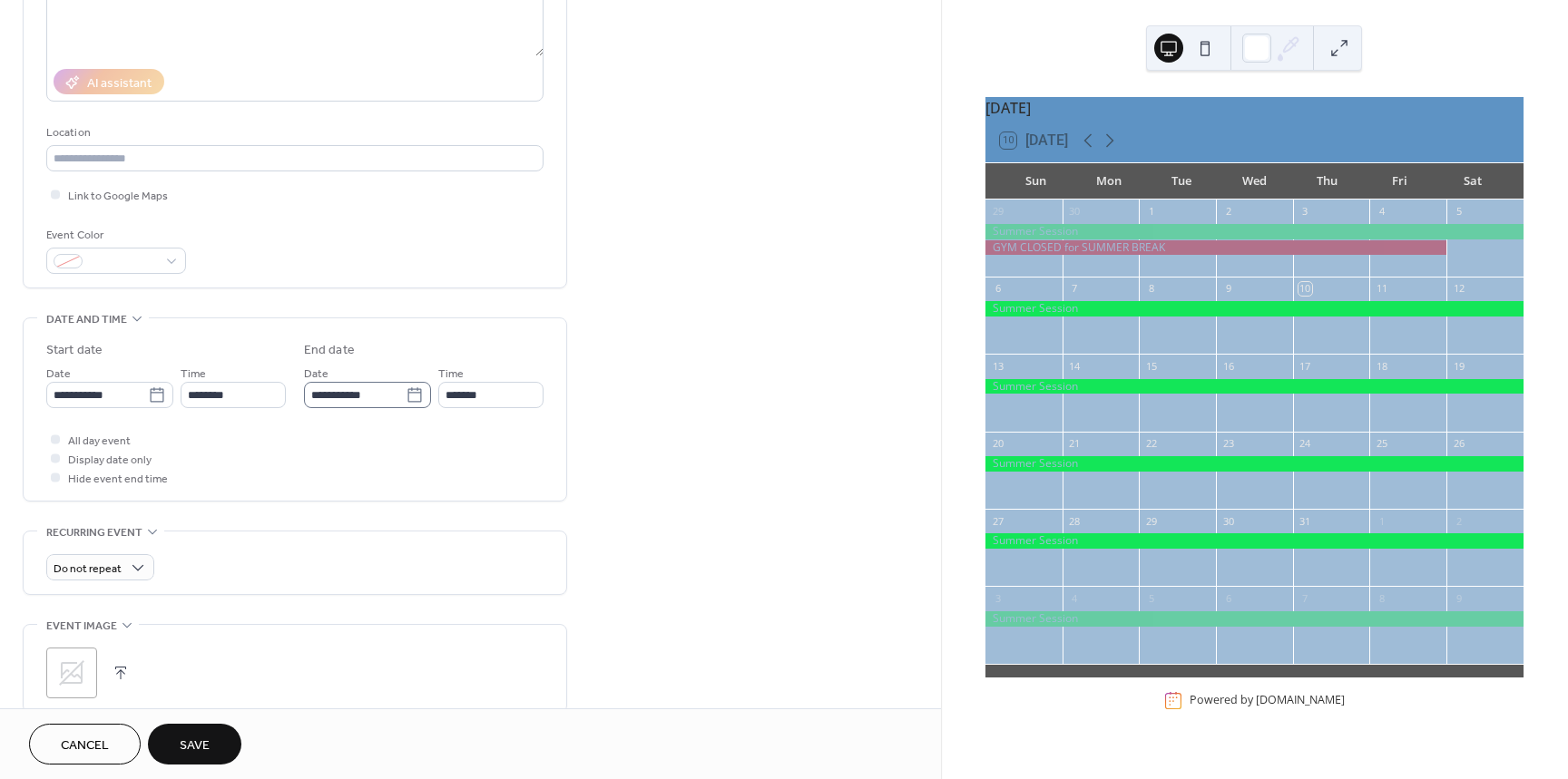 click 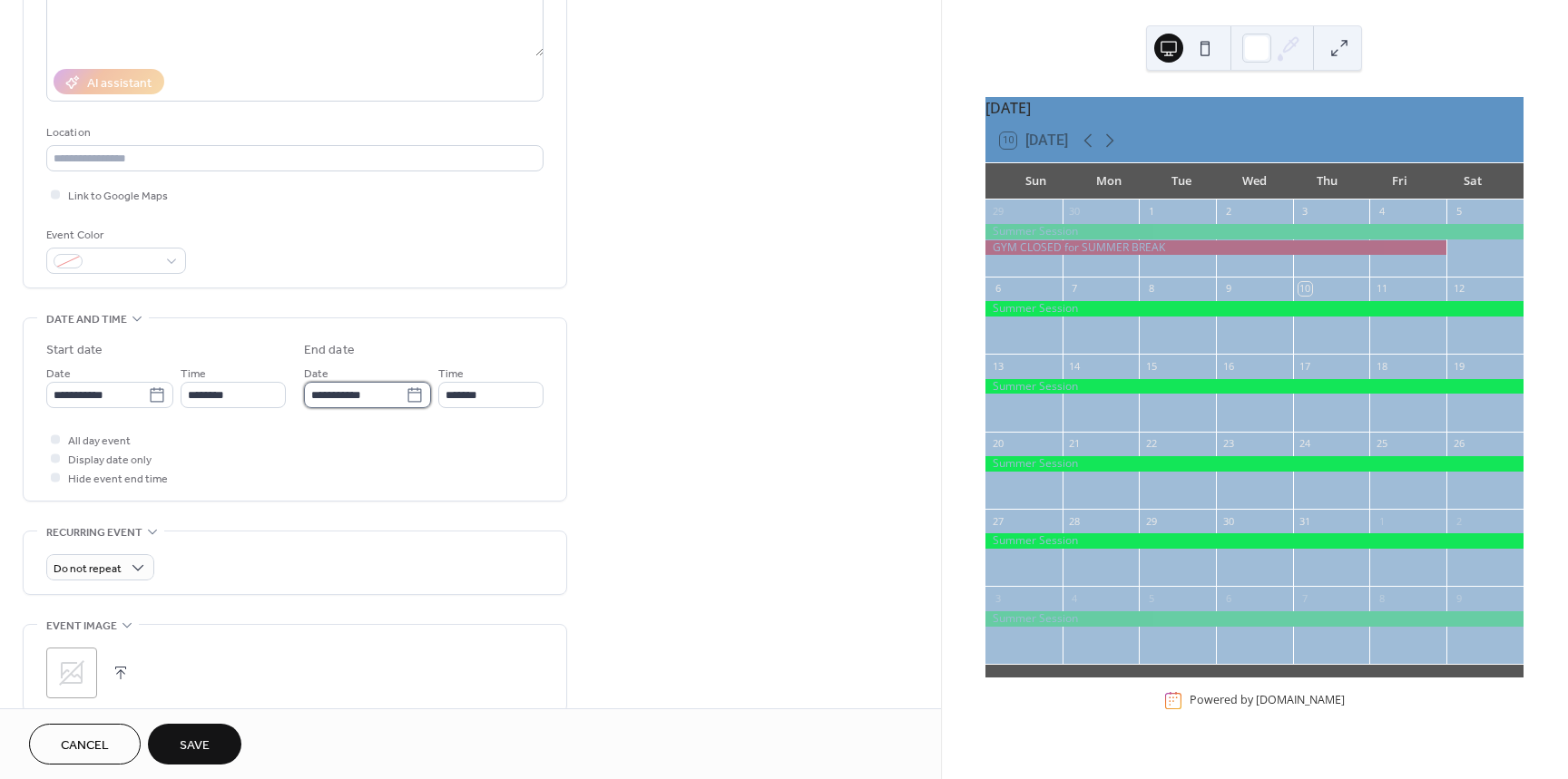 click on "**********" at bounding box center [355, 394] 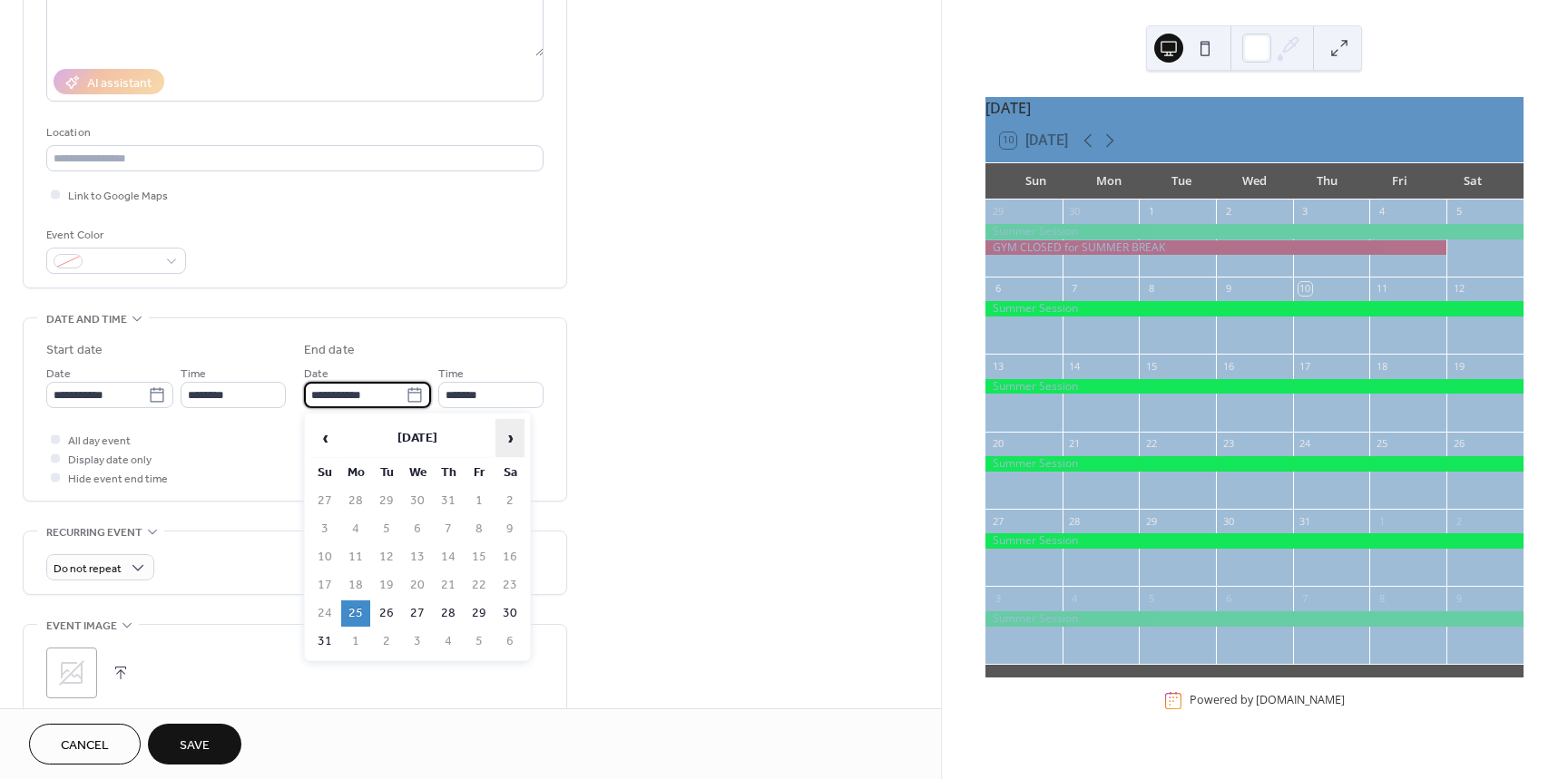 click on "›" at bounding box center [510, 438] 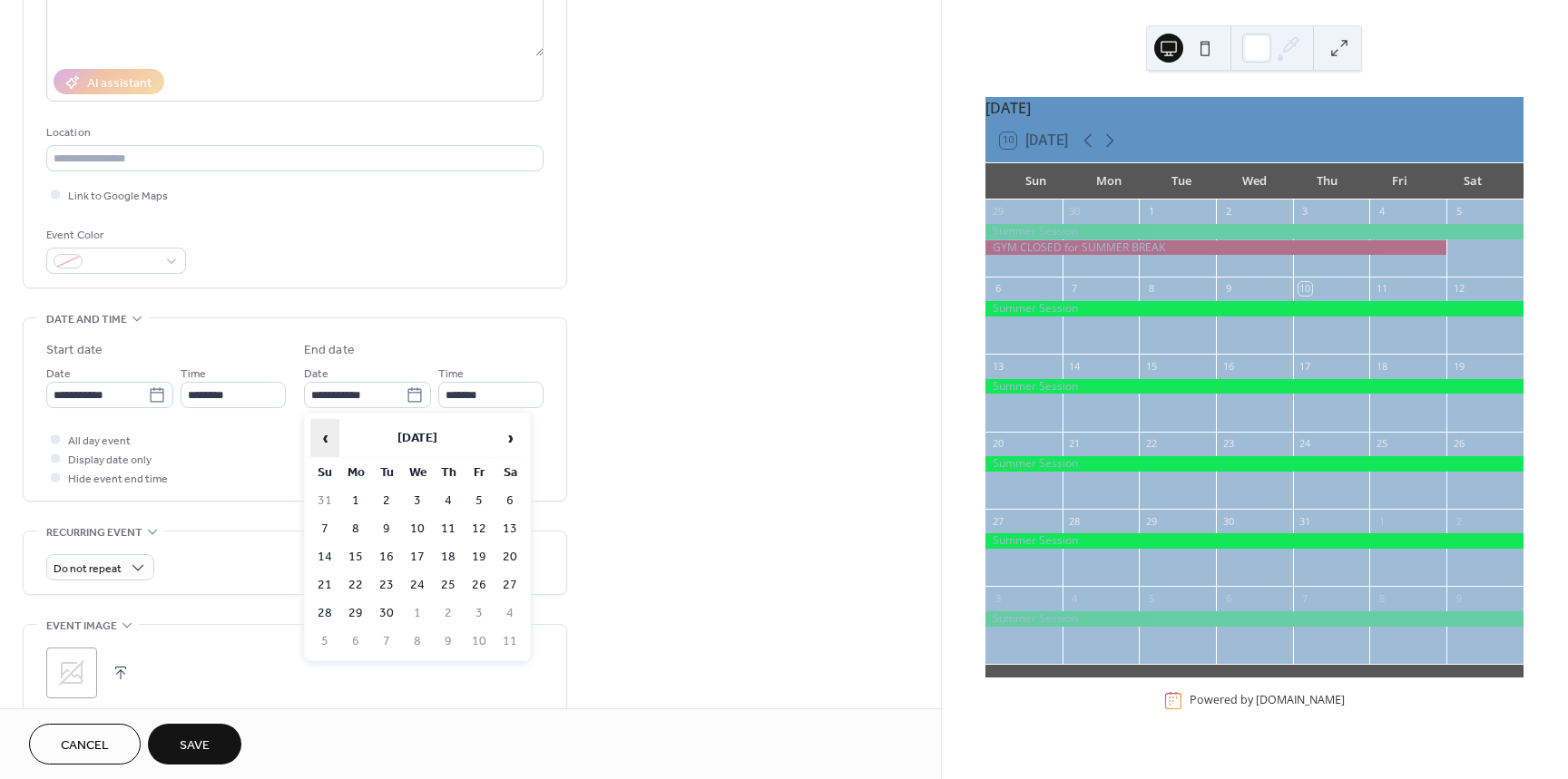 click on "‹" at bounding box center [325, 438] 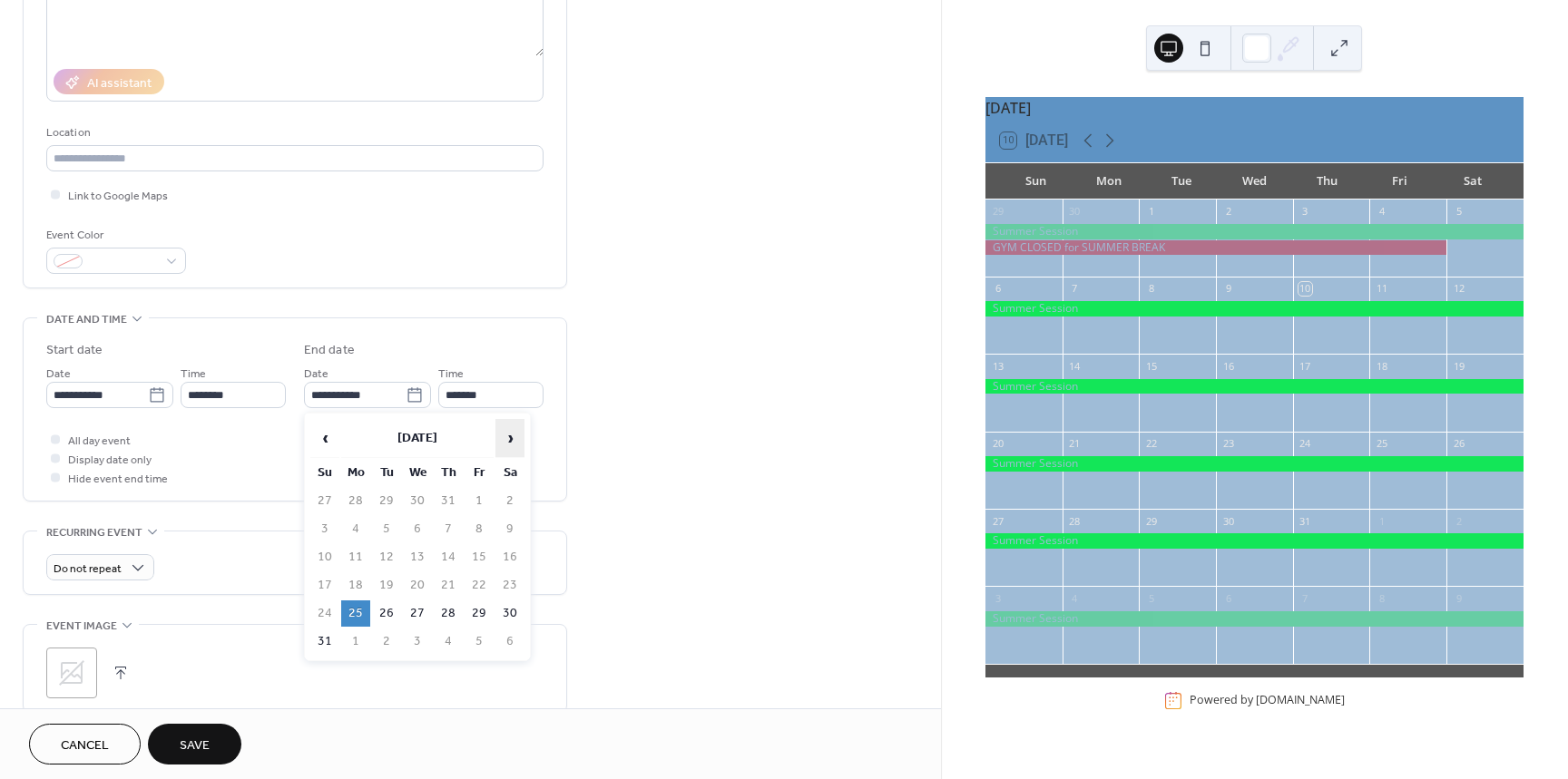 click on "›" at bounding box center [510, 438] 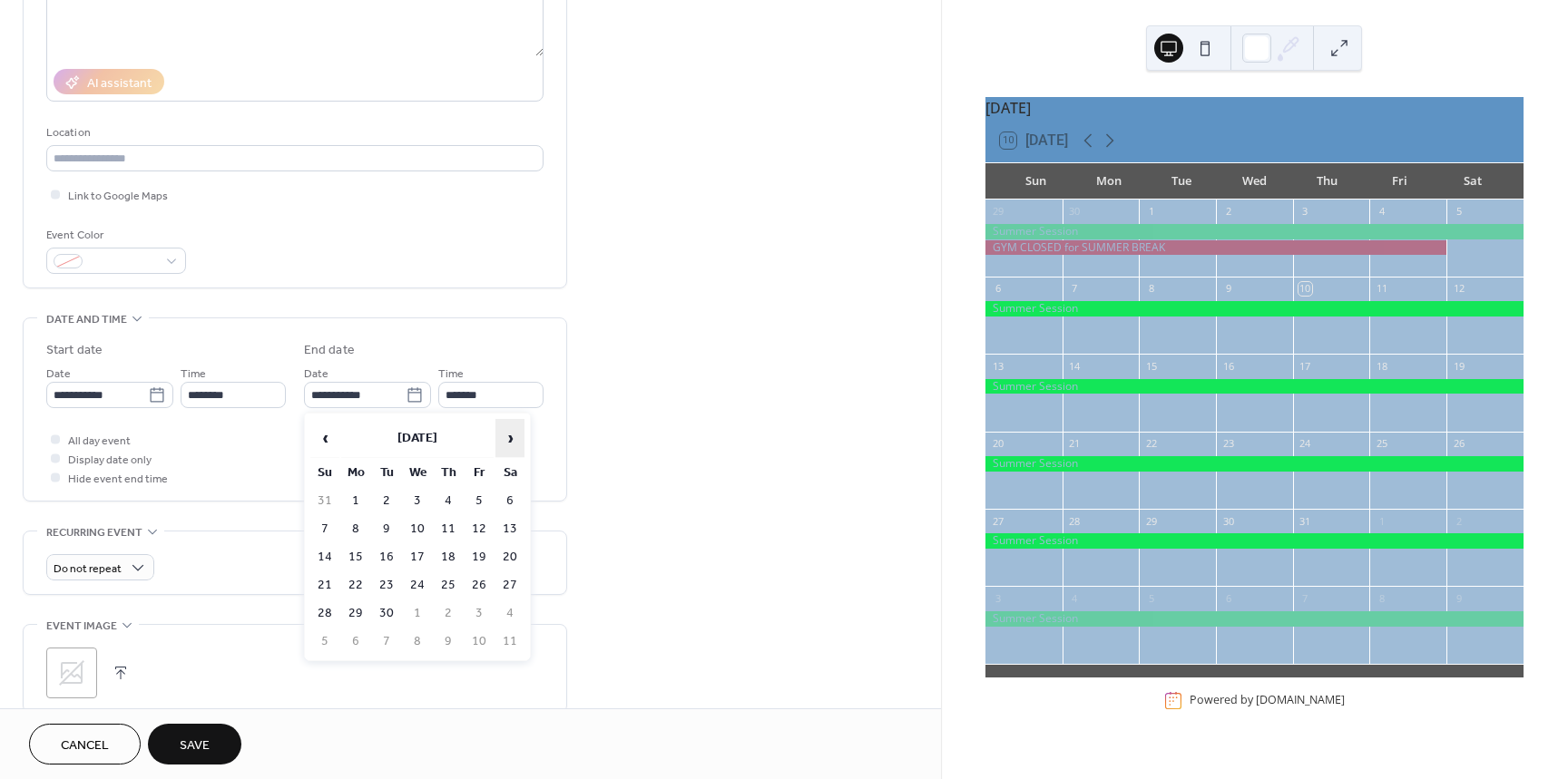 click on "›" at bounding box center (510, 438) 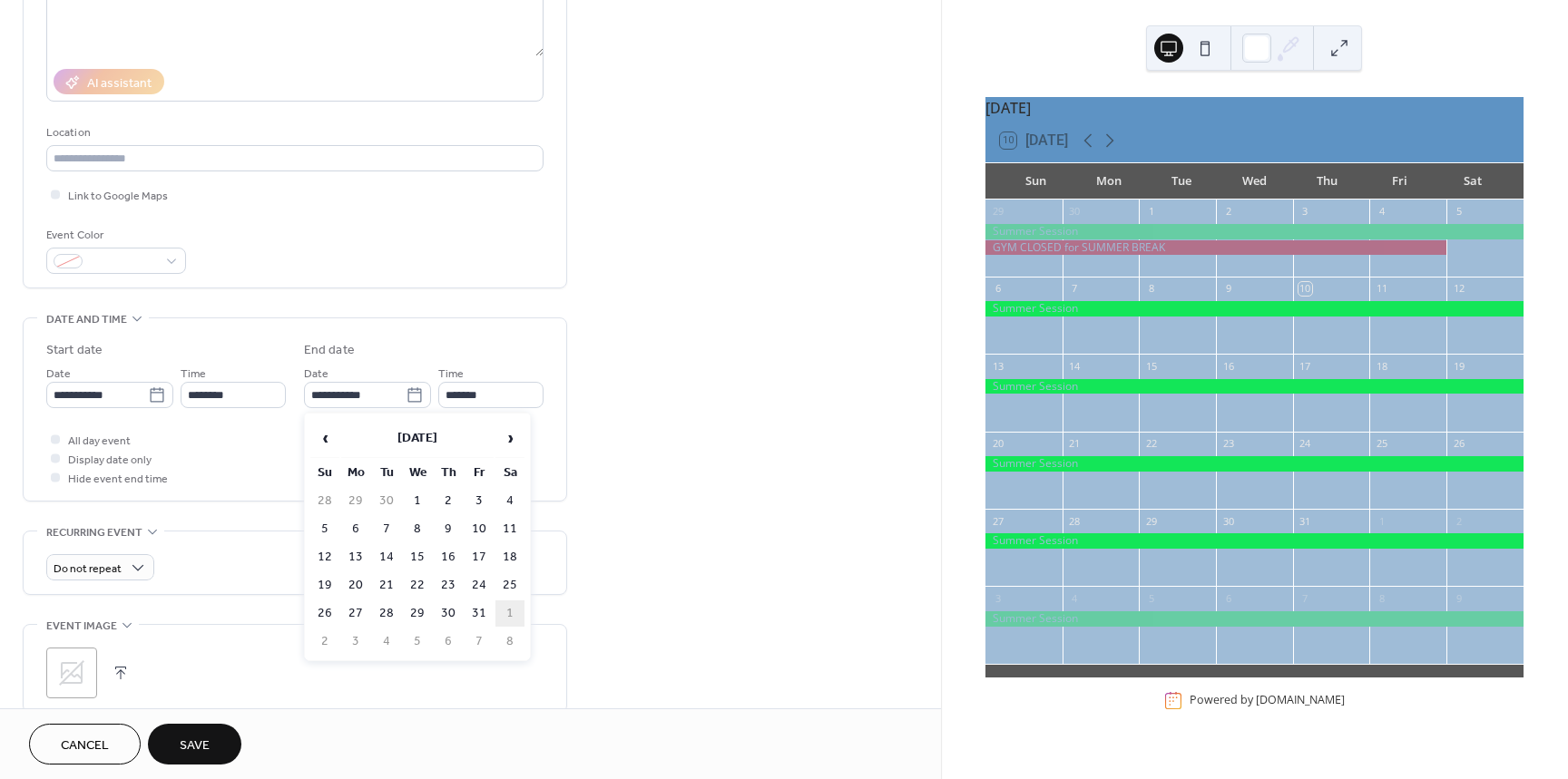 click on "1" at bounding box center (510, 613) 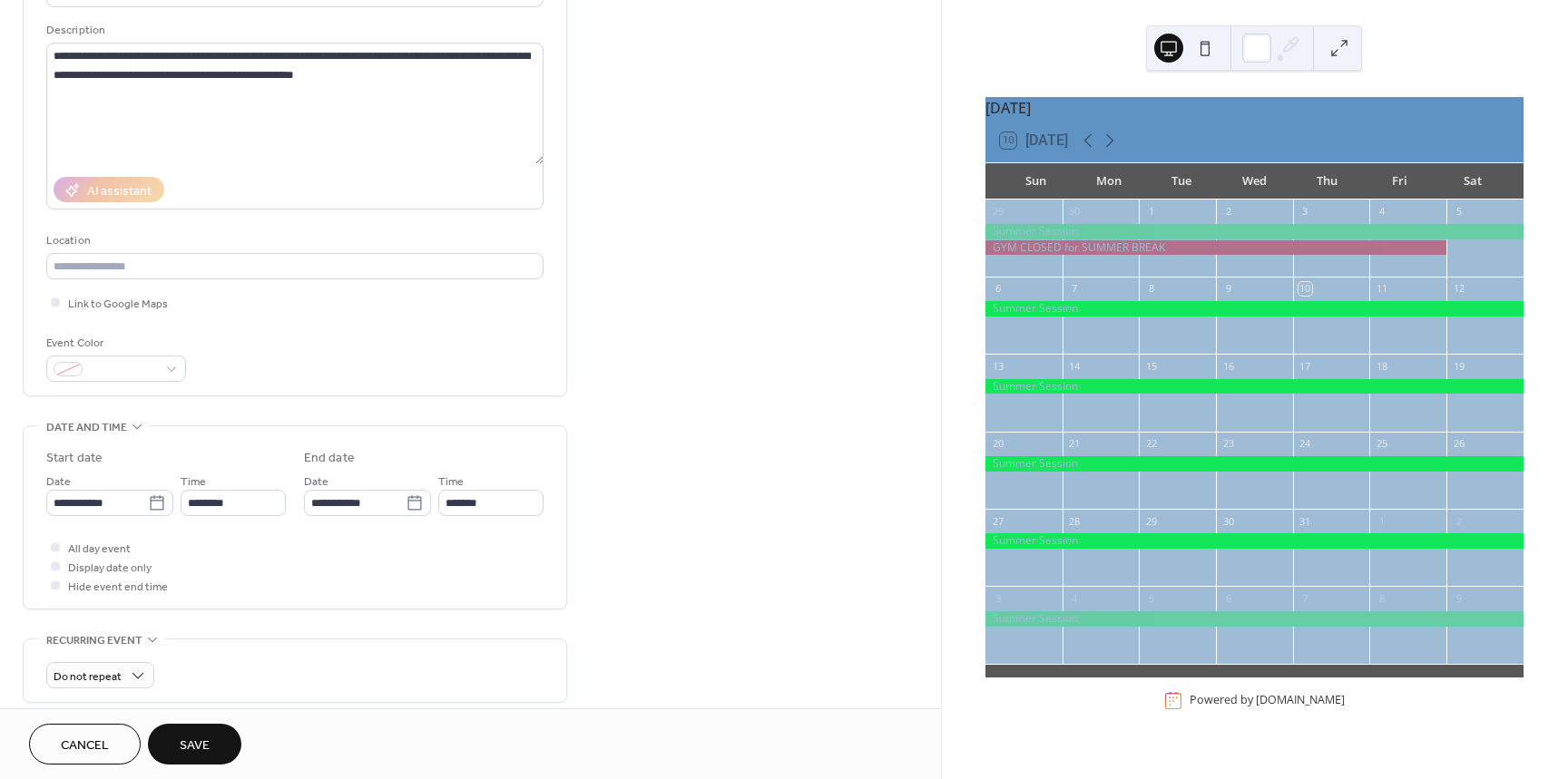 scroll, scrollTop: 43, scrollLeft: 0, axis: vertical 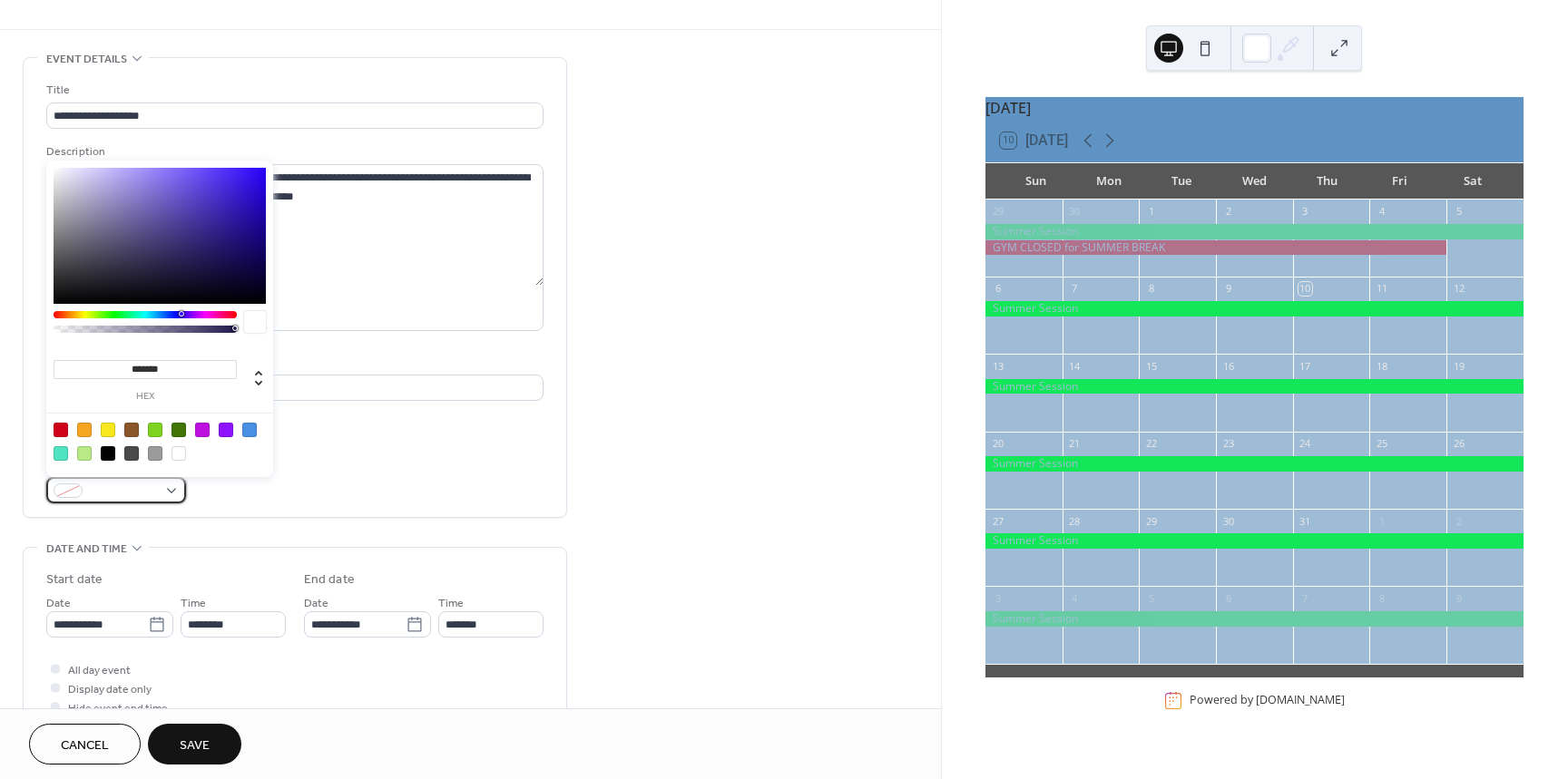click at bounding box center (116, 490) 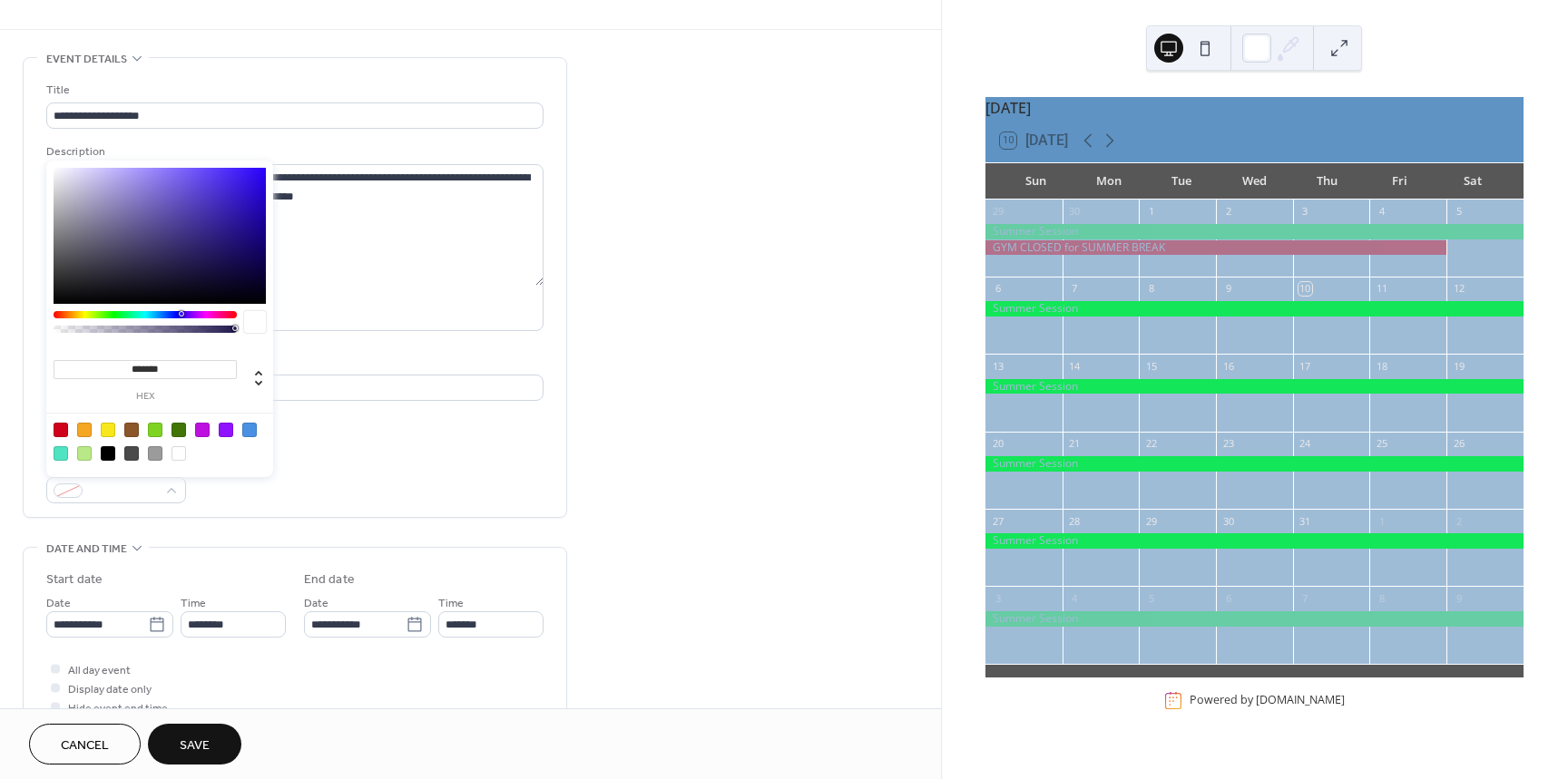 type on "*******" 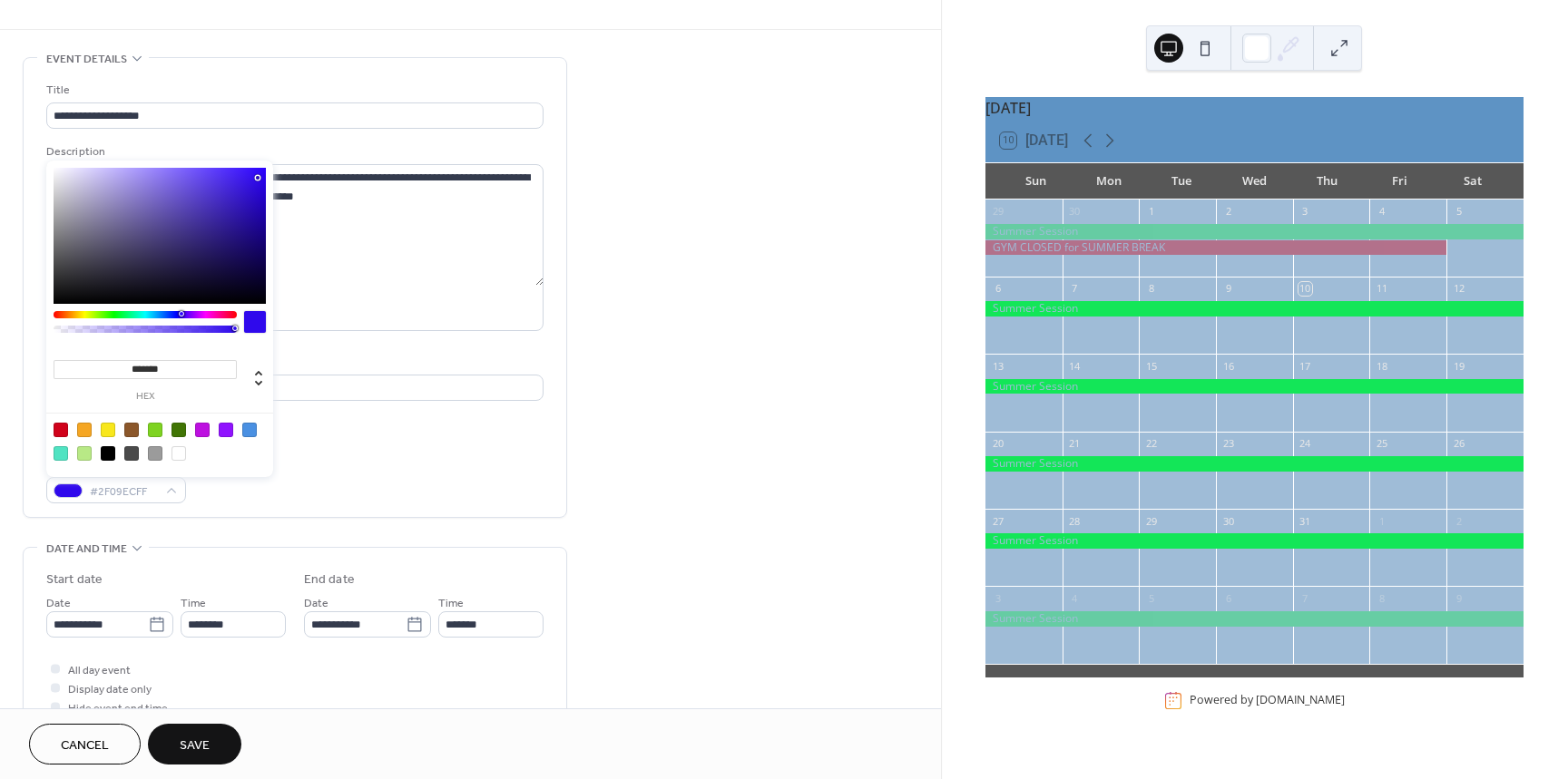 click at bounding box center (160, 236) 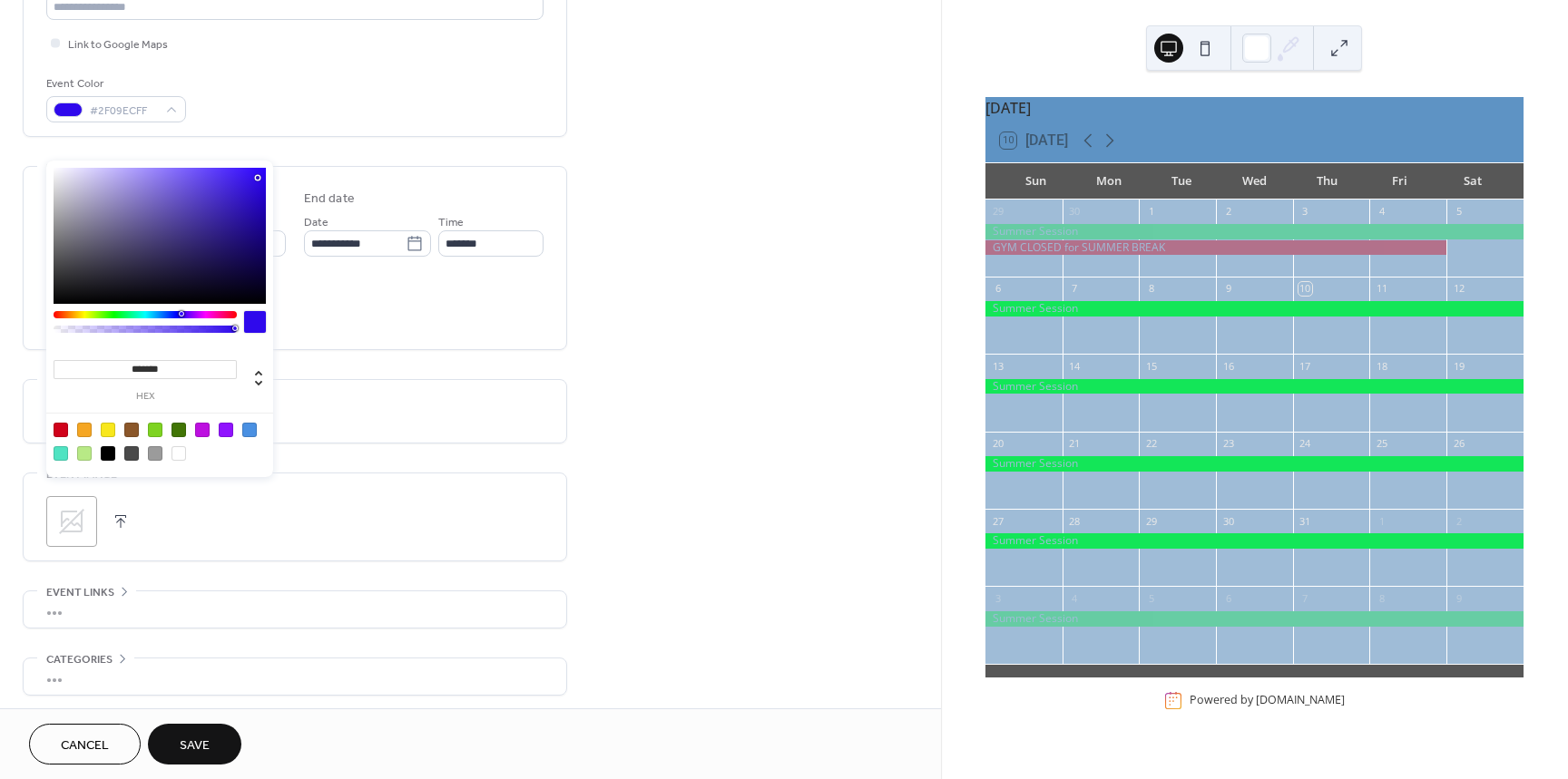 scroll, scrollTop: 496, scrollLeft: 0, axis: vertical 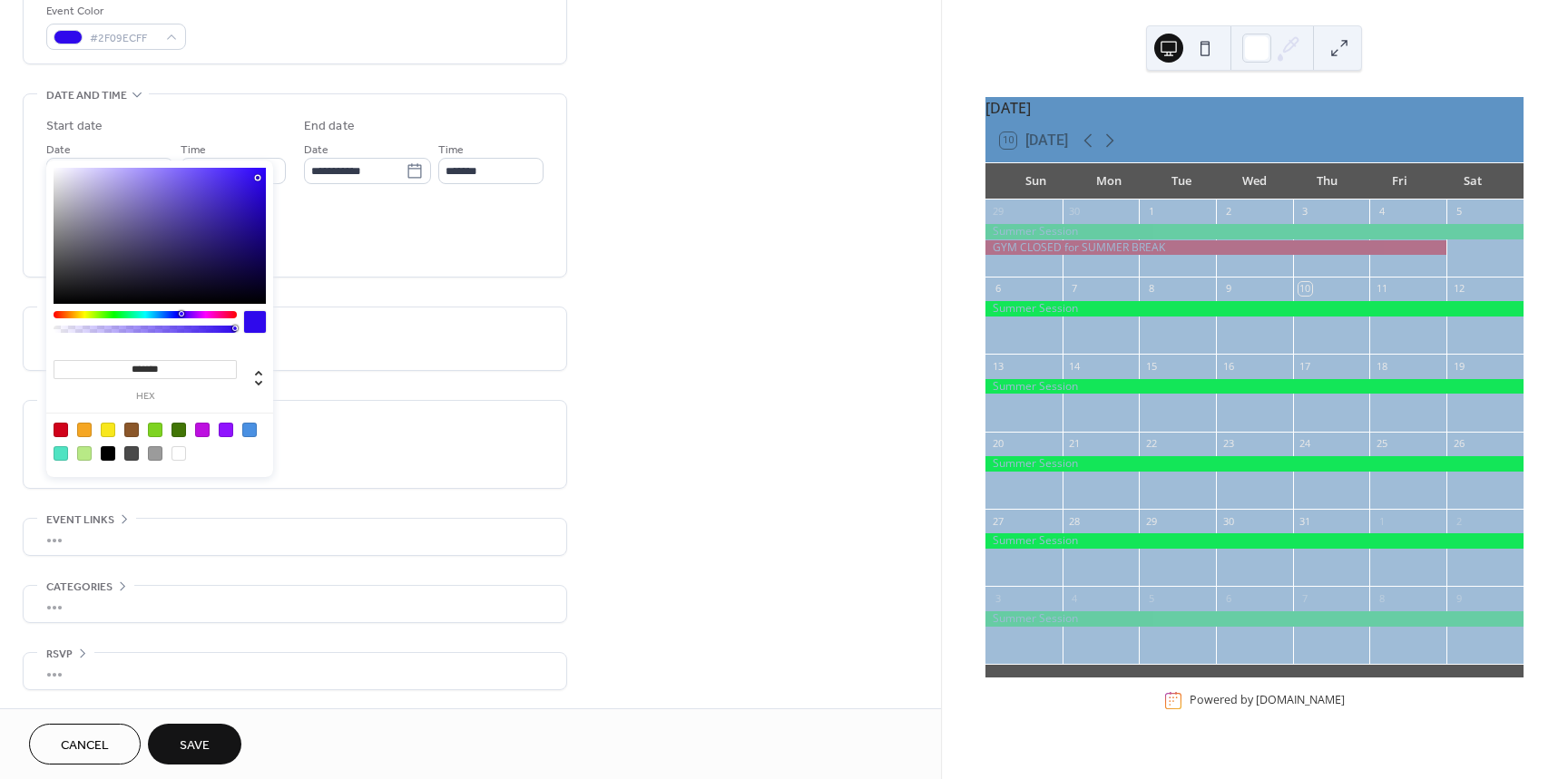 click on "Save" at bounding box center [194, 745] 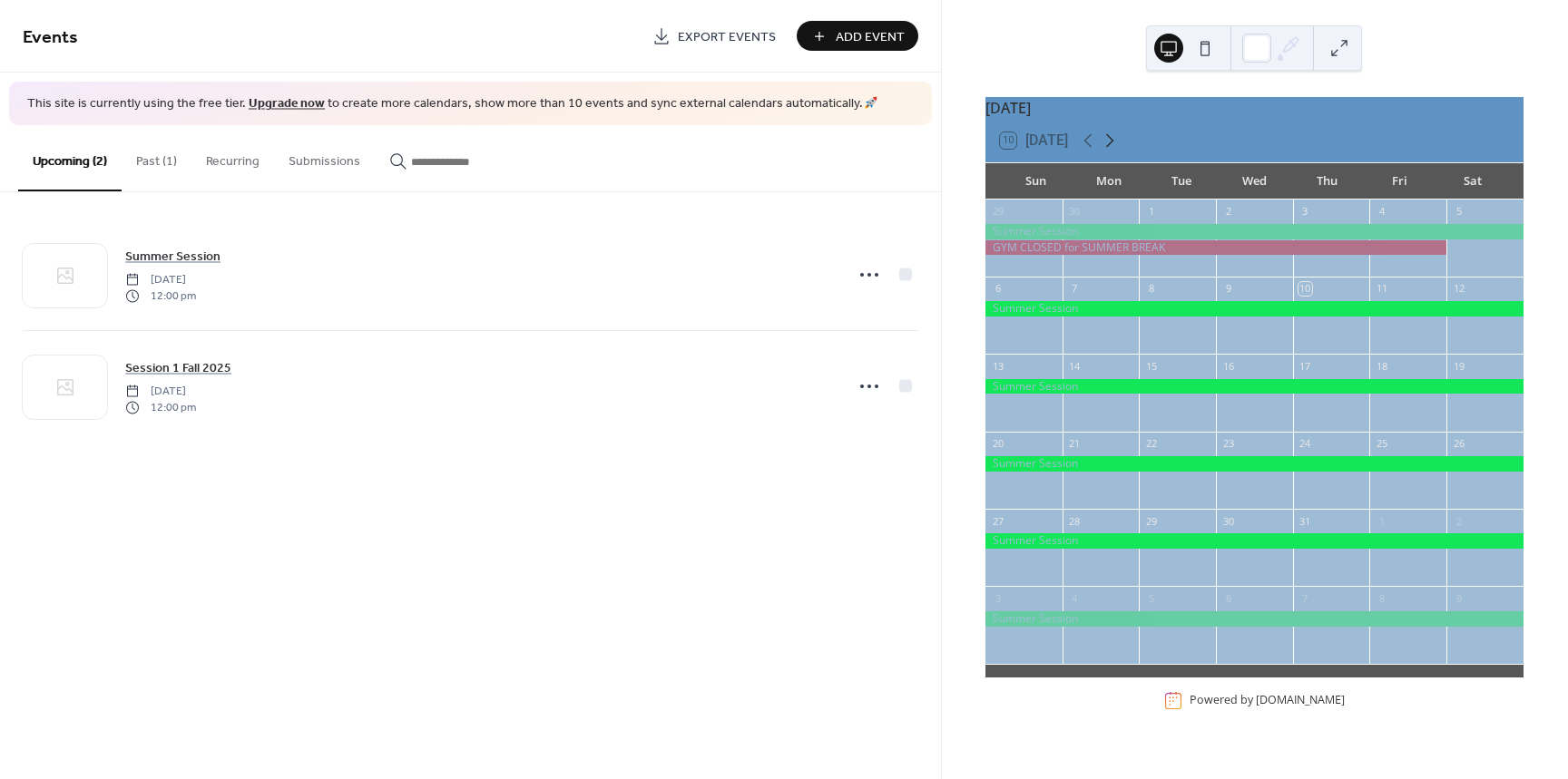 click 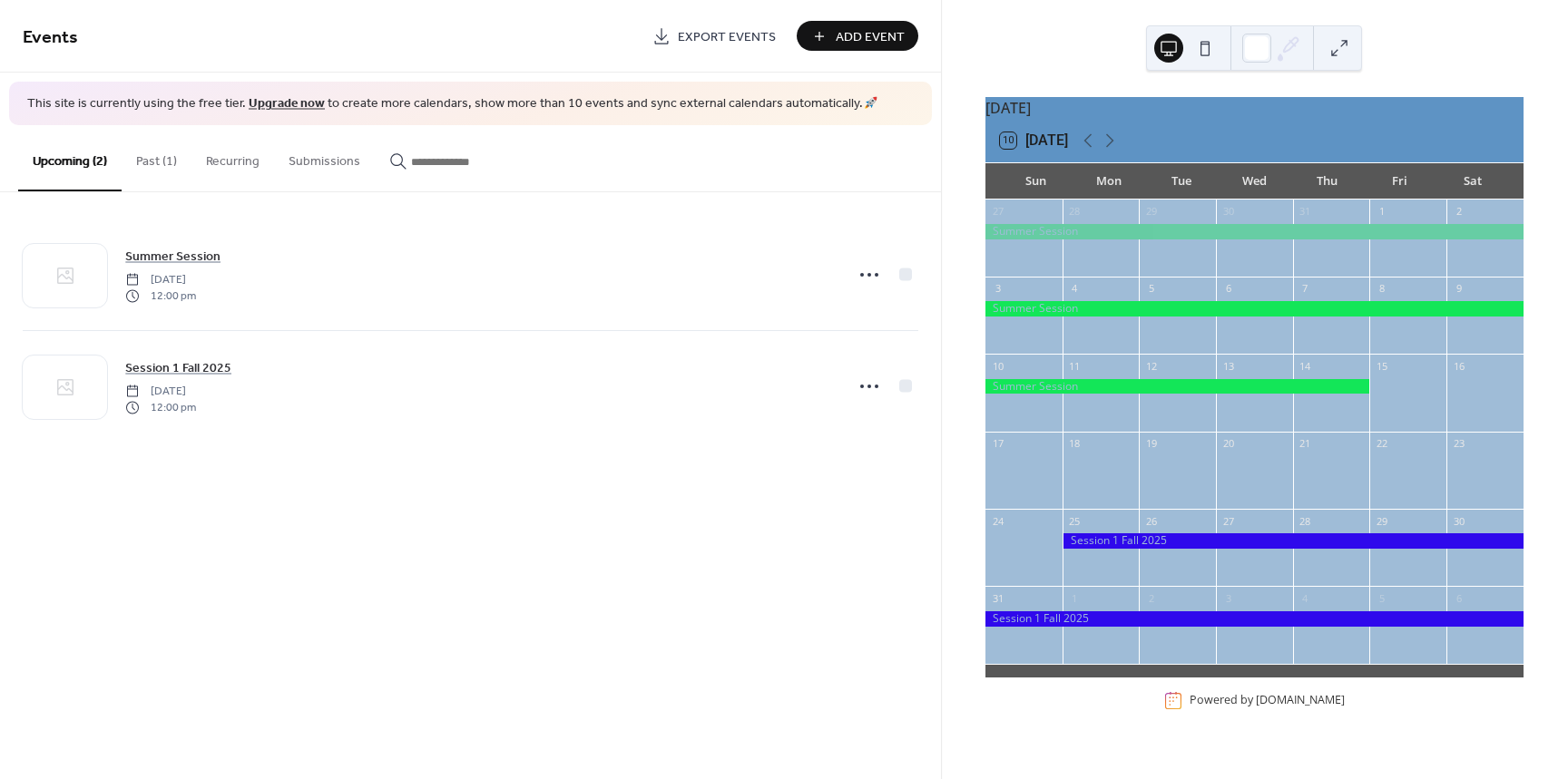 click on "Add Event" at bounding box center [870, 37] 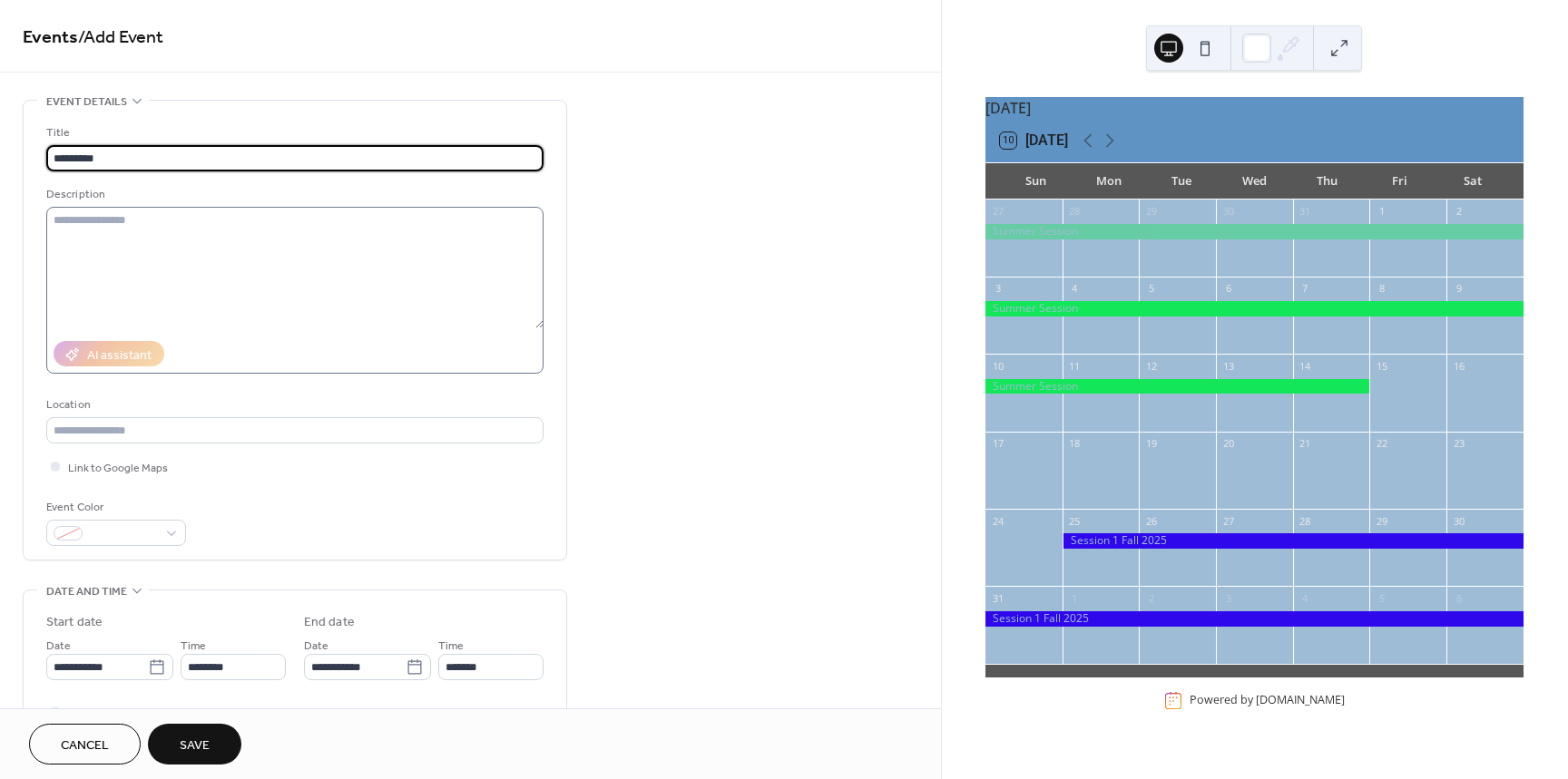 type on "*********" 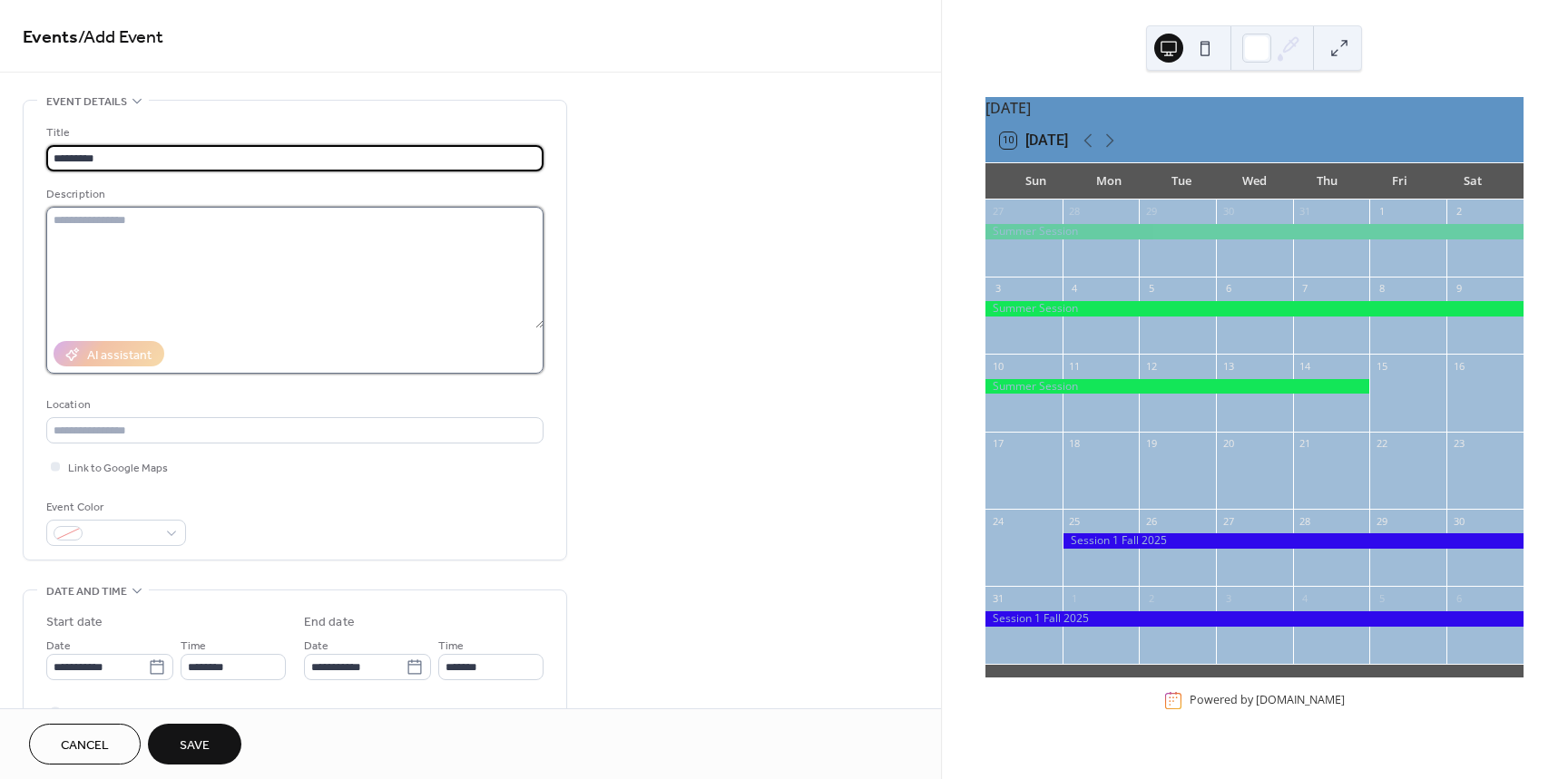 click at bounding box center (295, 268) 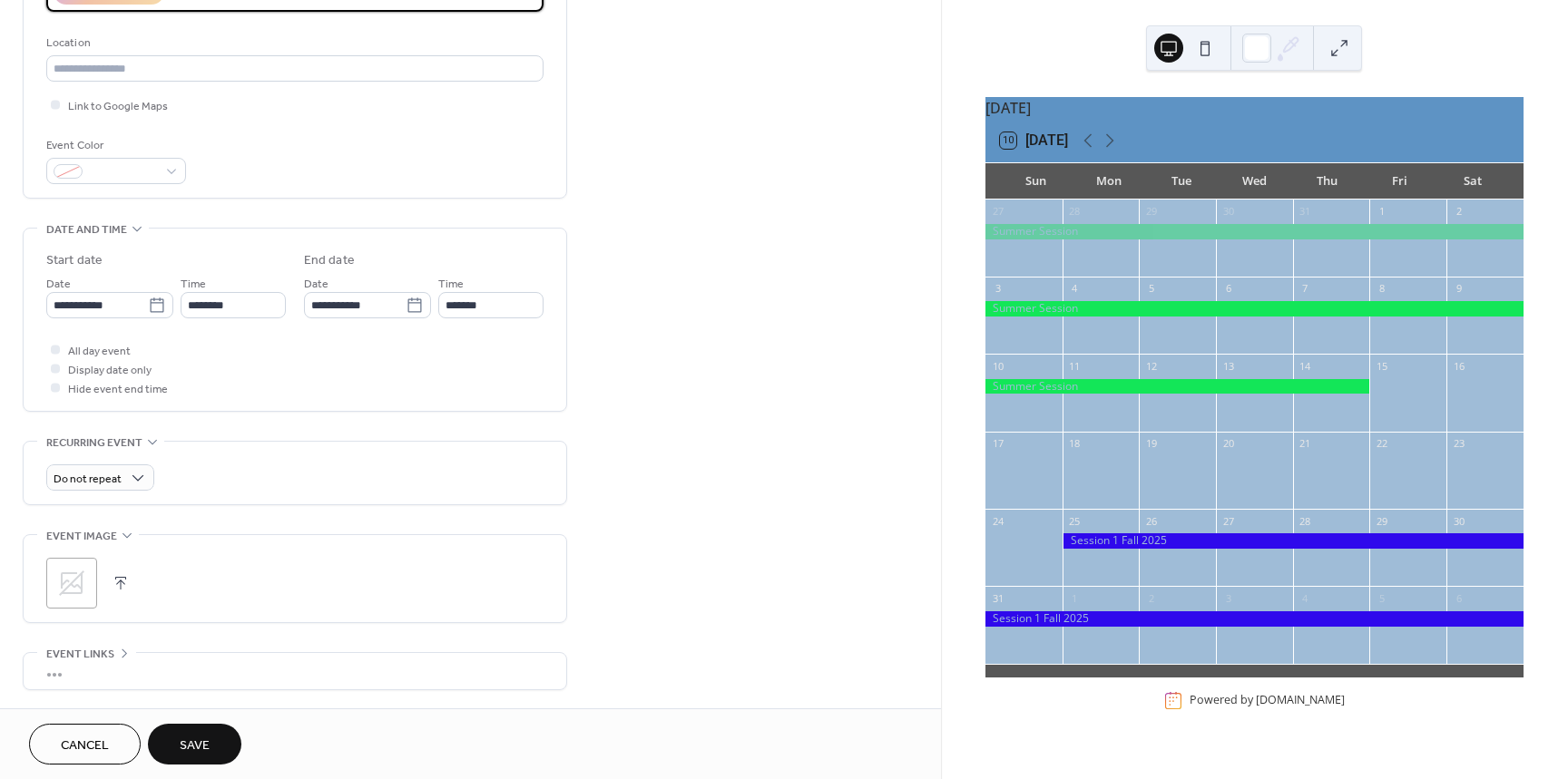 scroll, scrollTop: 363, scrollLeft: 0, axis: vertical 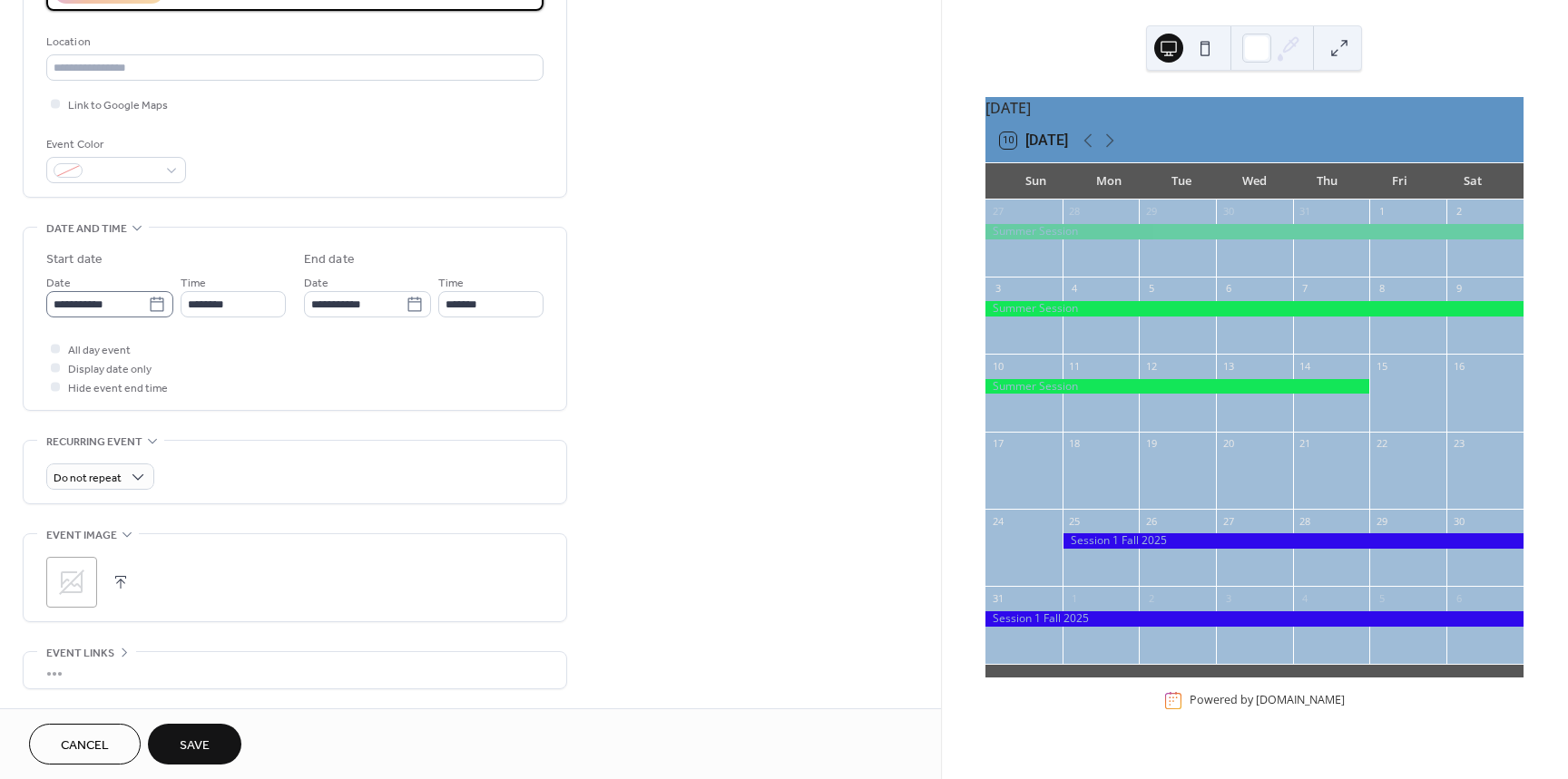 type on "**********" 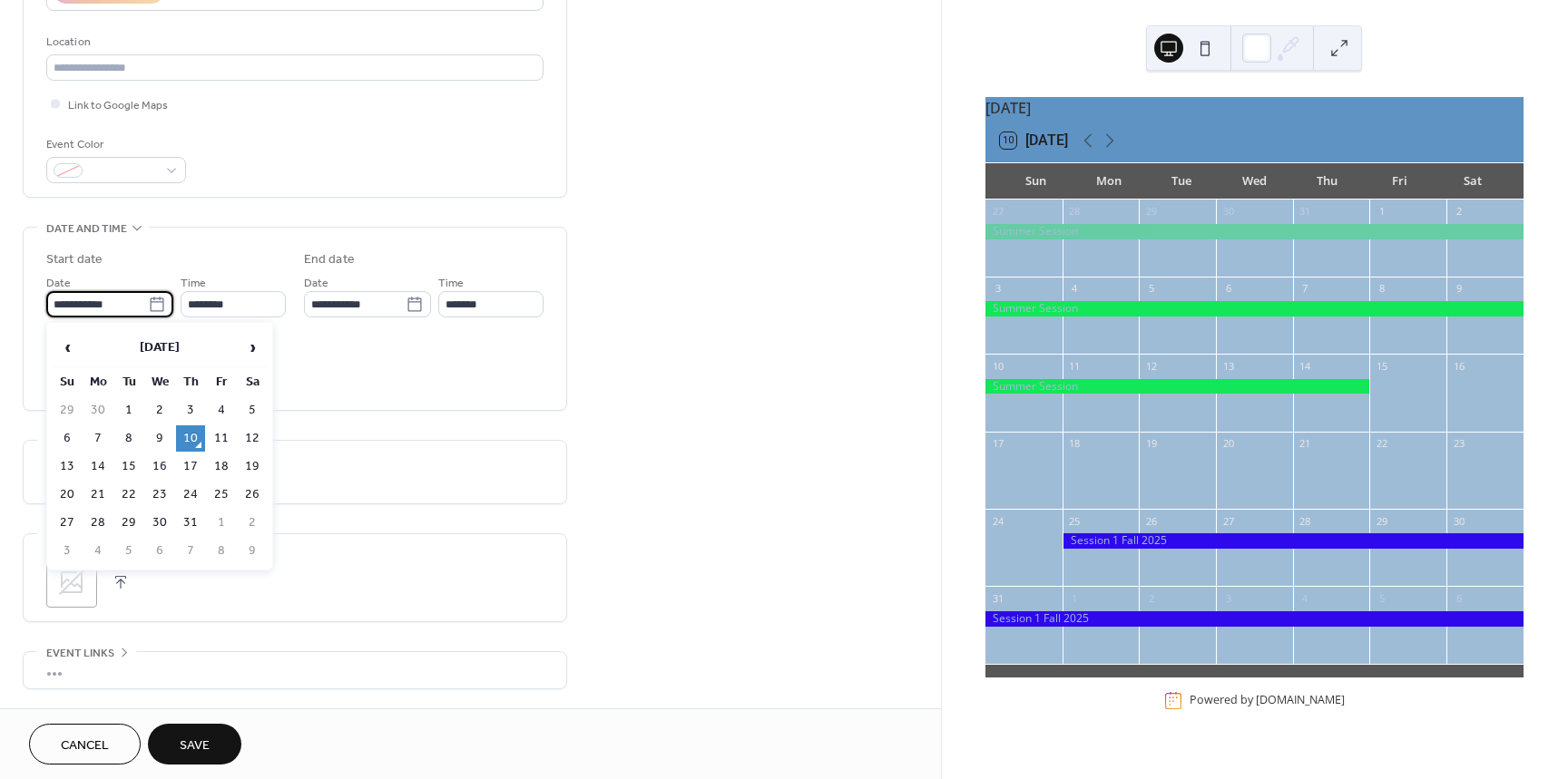 click on "**********" at bounding box center (97, 304) 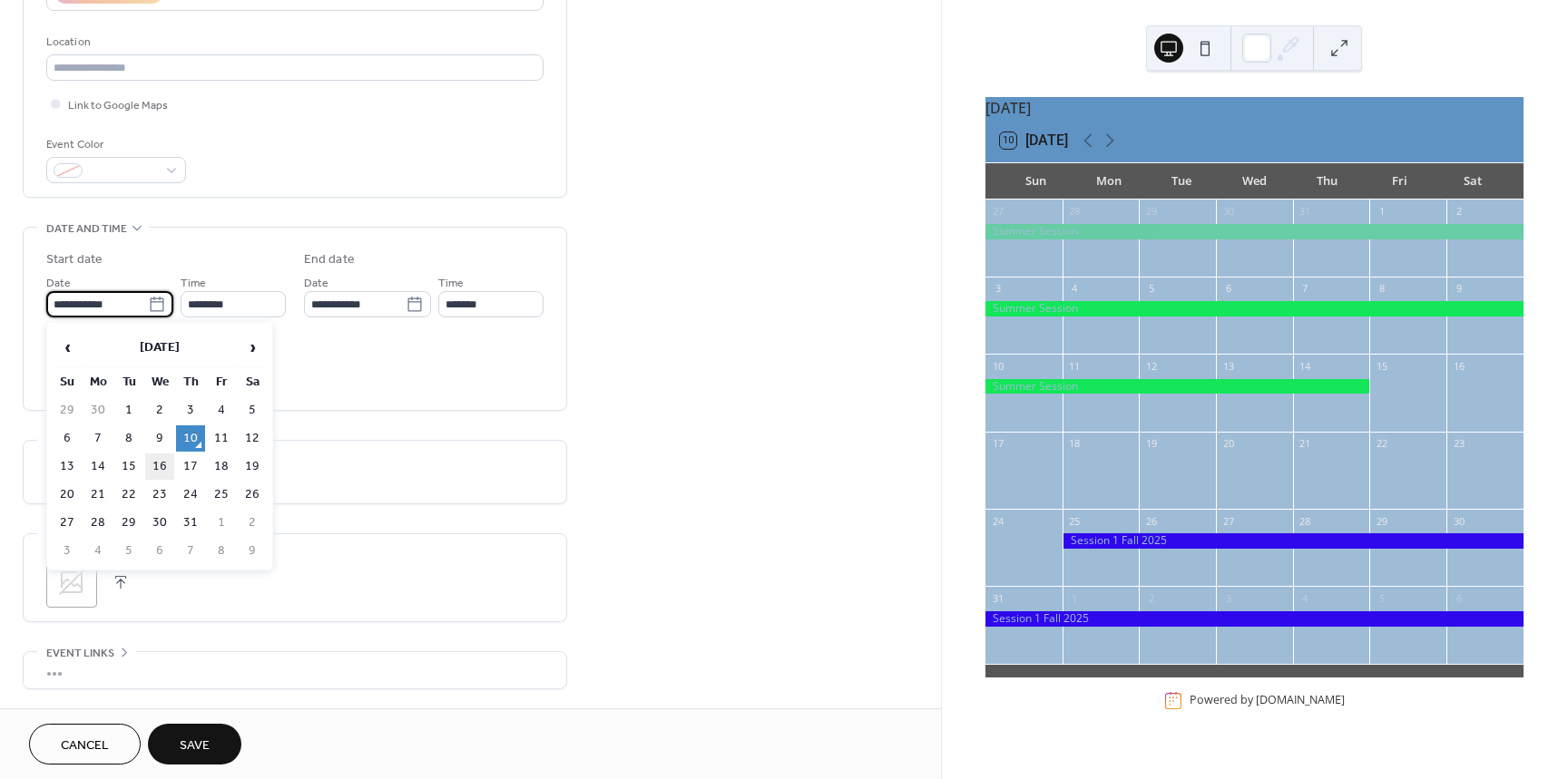 click on "16" at bounding box center (160, 466) 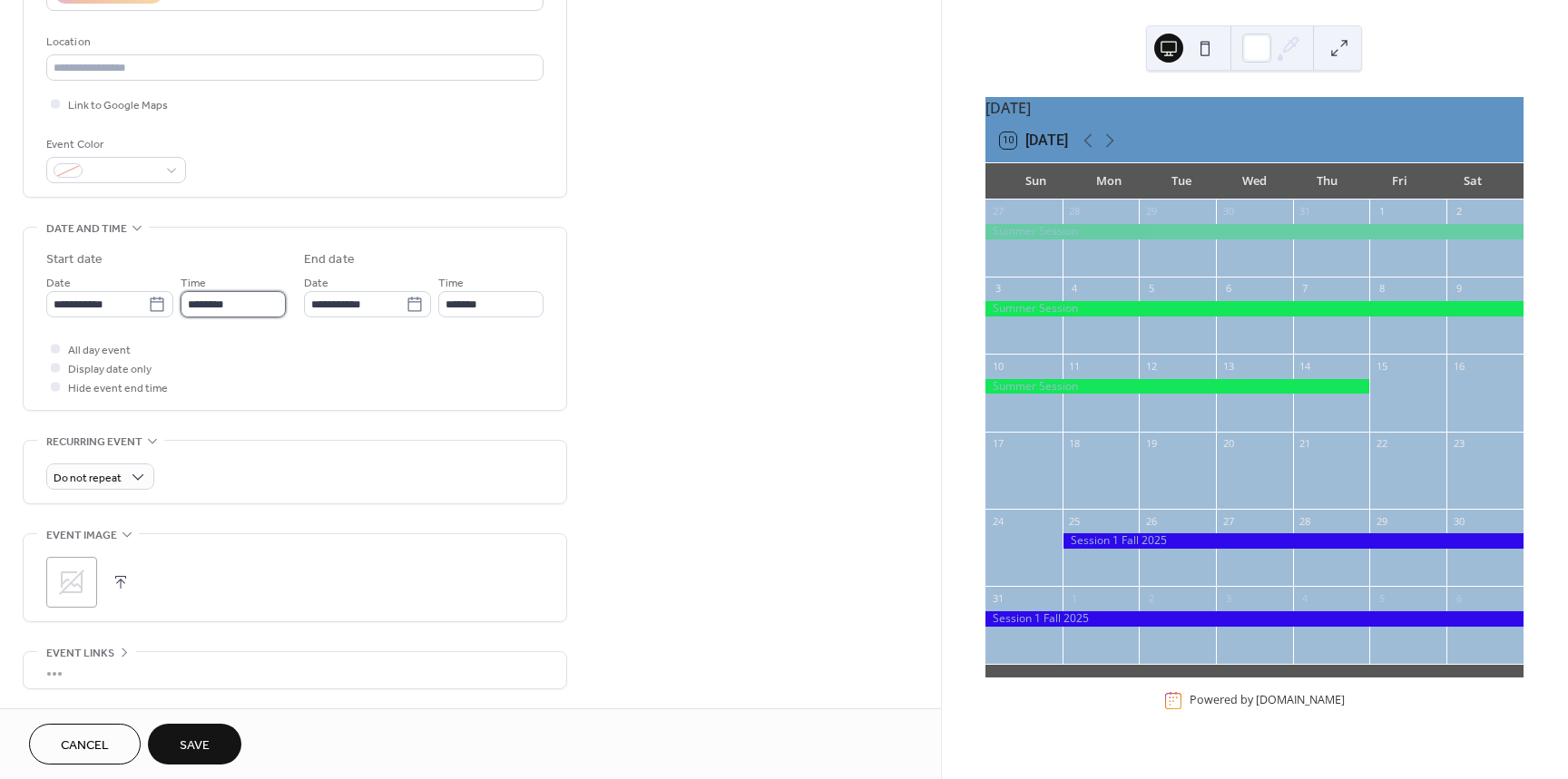 click on "********" at bounding box center (233, 304) 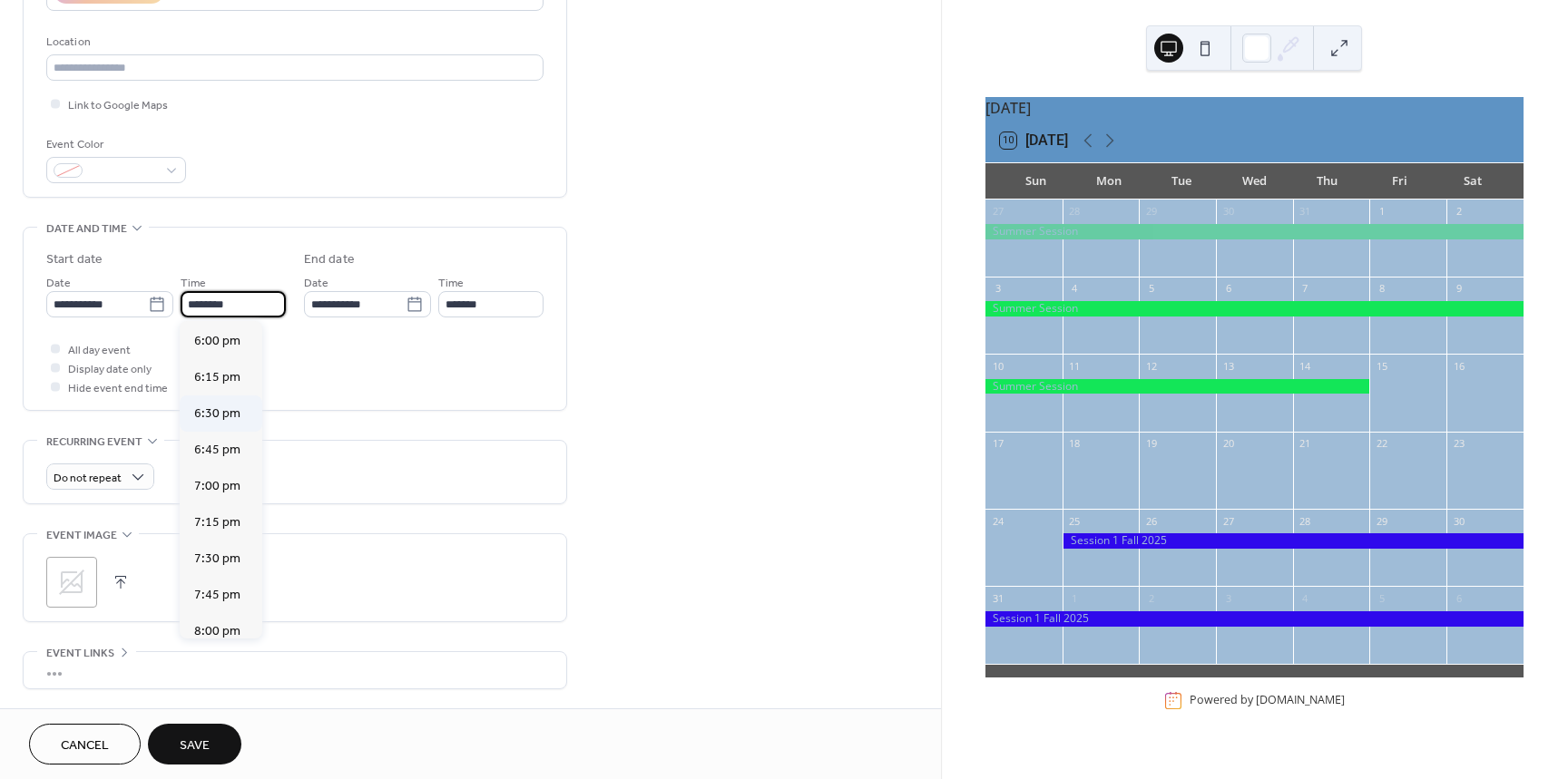scroll, scrollTop: 2601, scrollLeft: 0, axis: vertical 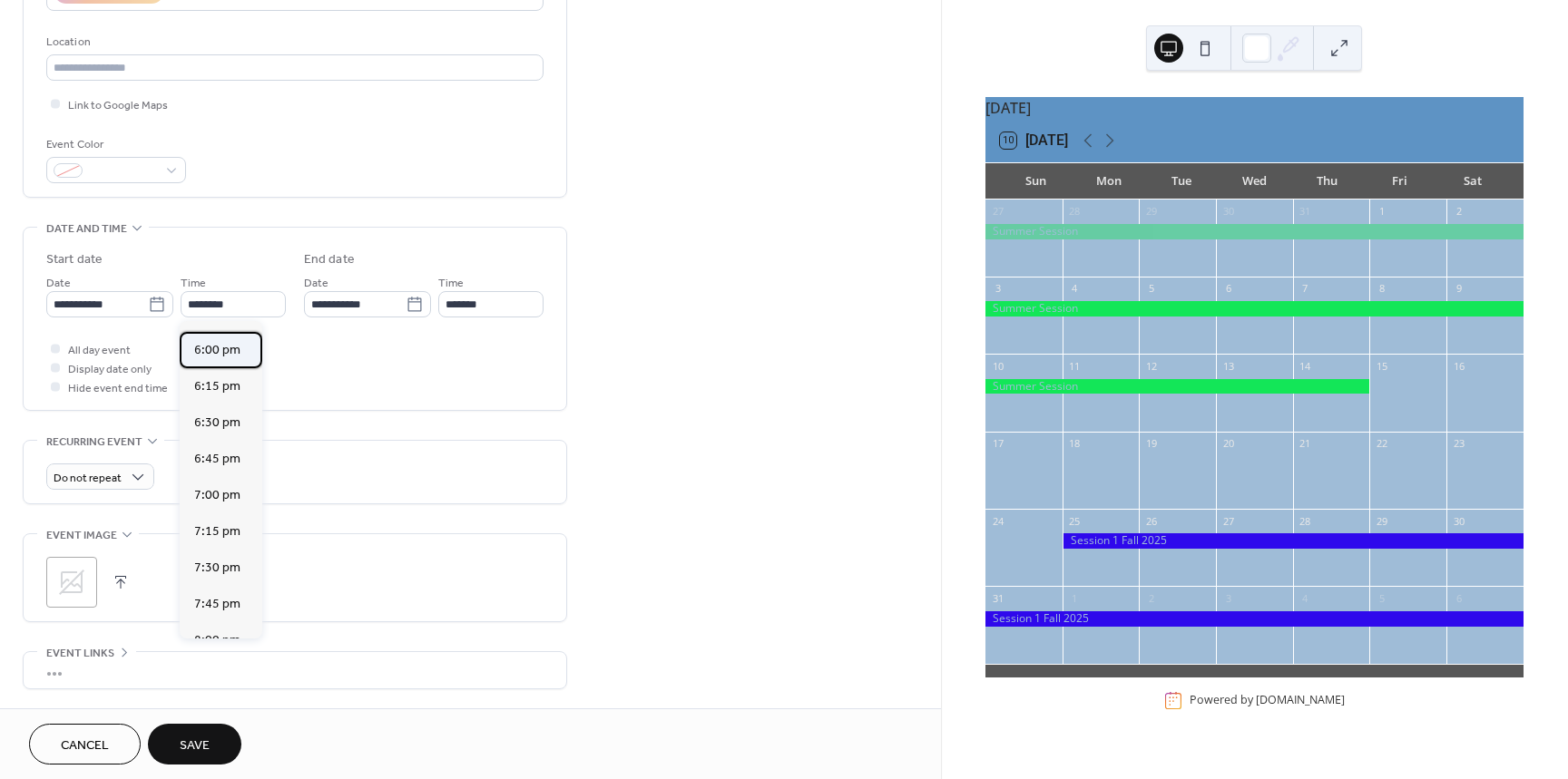 click on "6:00 pm" at bounding box center [217, 350] 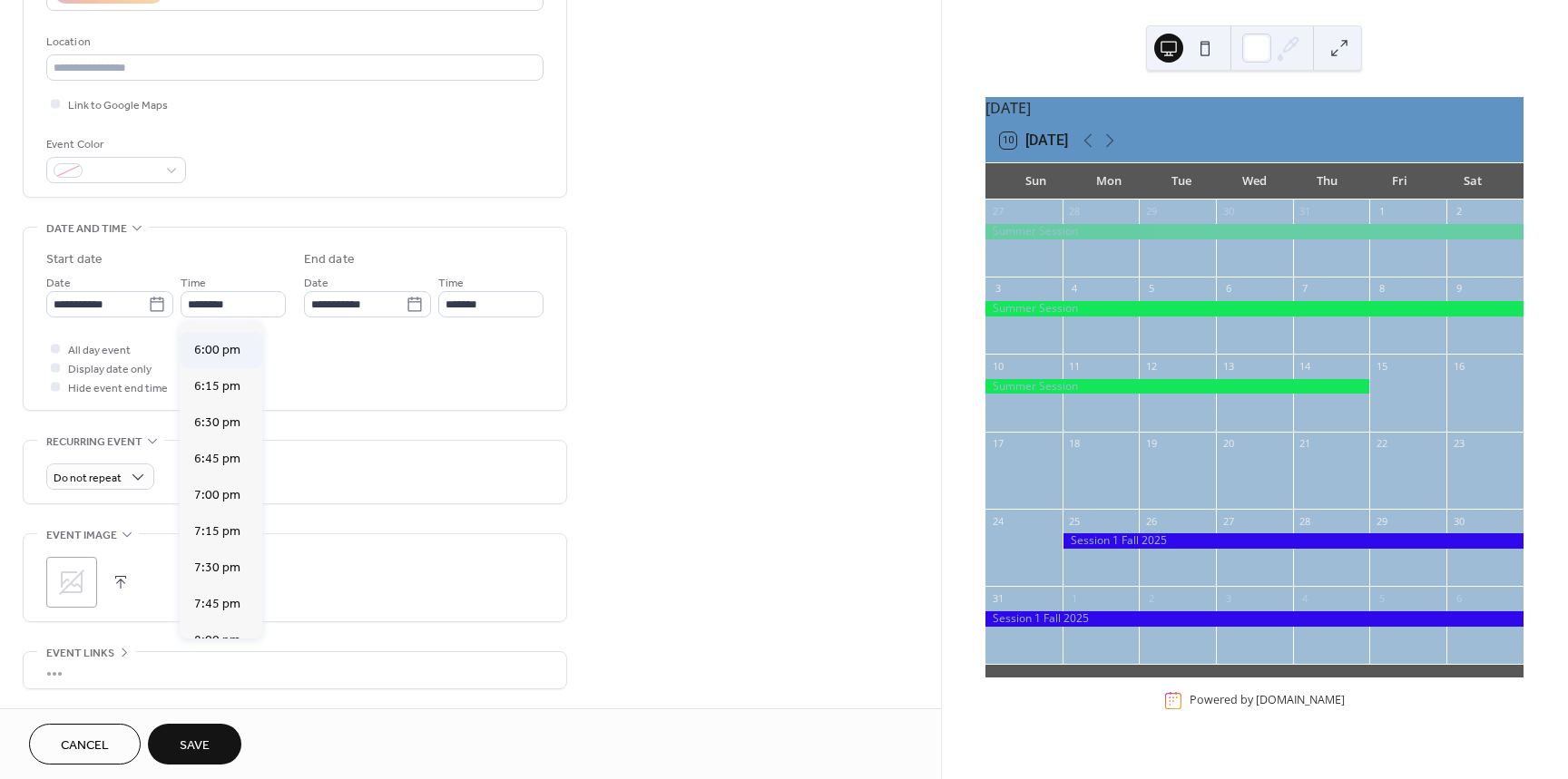 type on "*******" 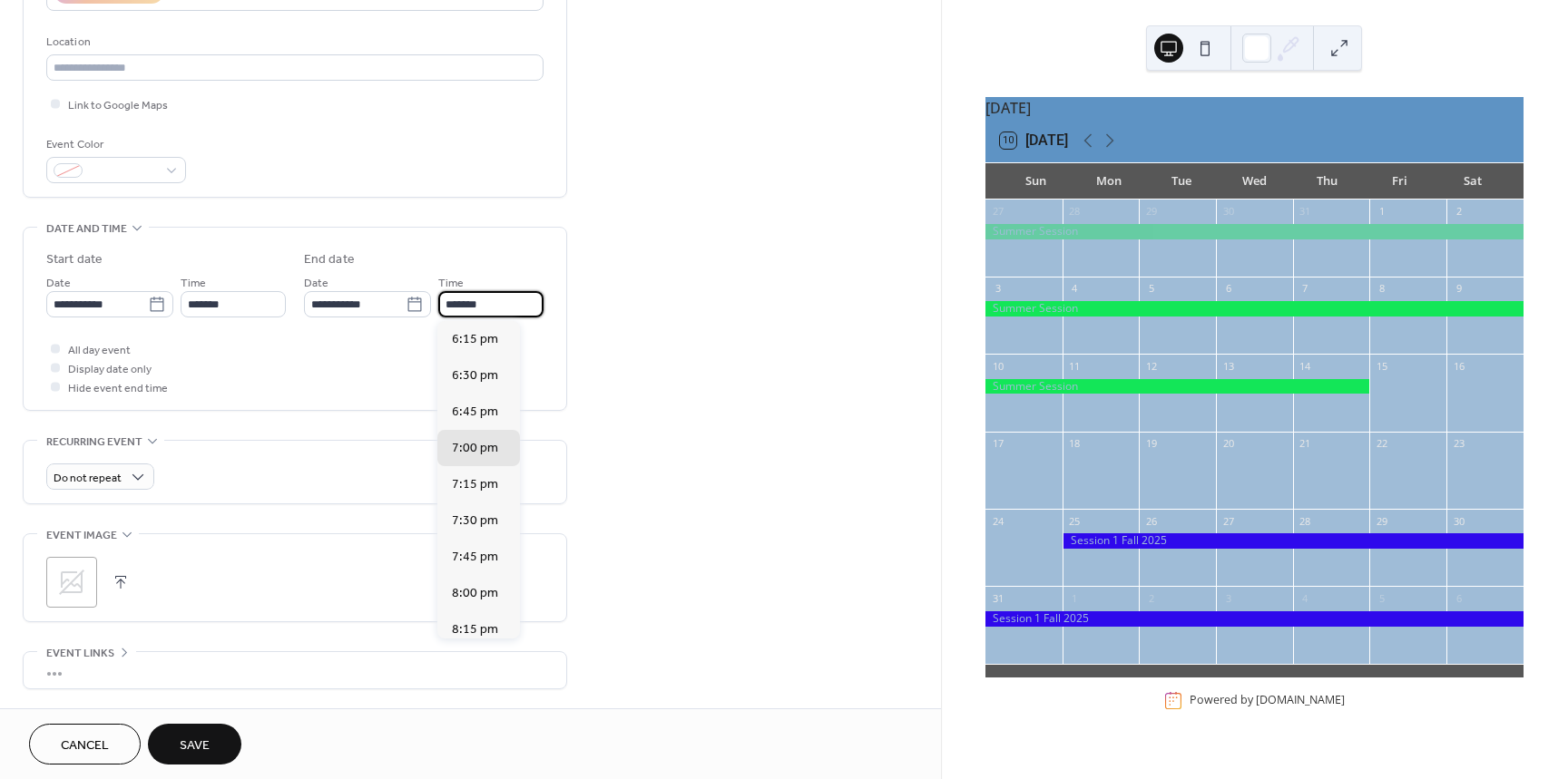 click on "*******" at bounding box center [491, 304] 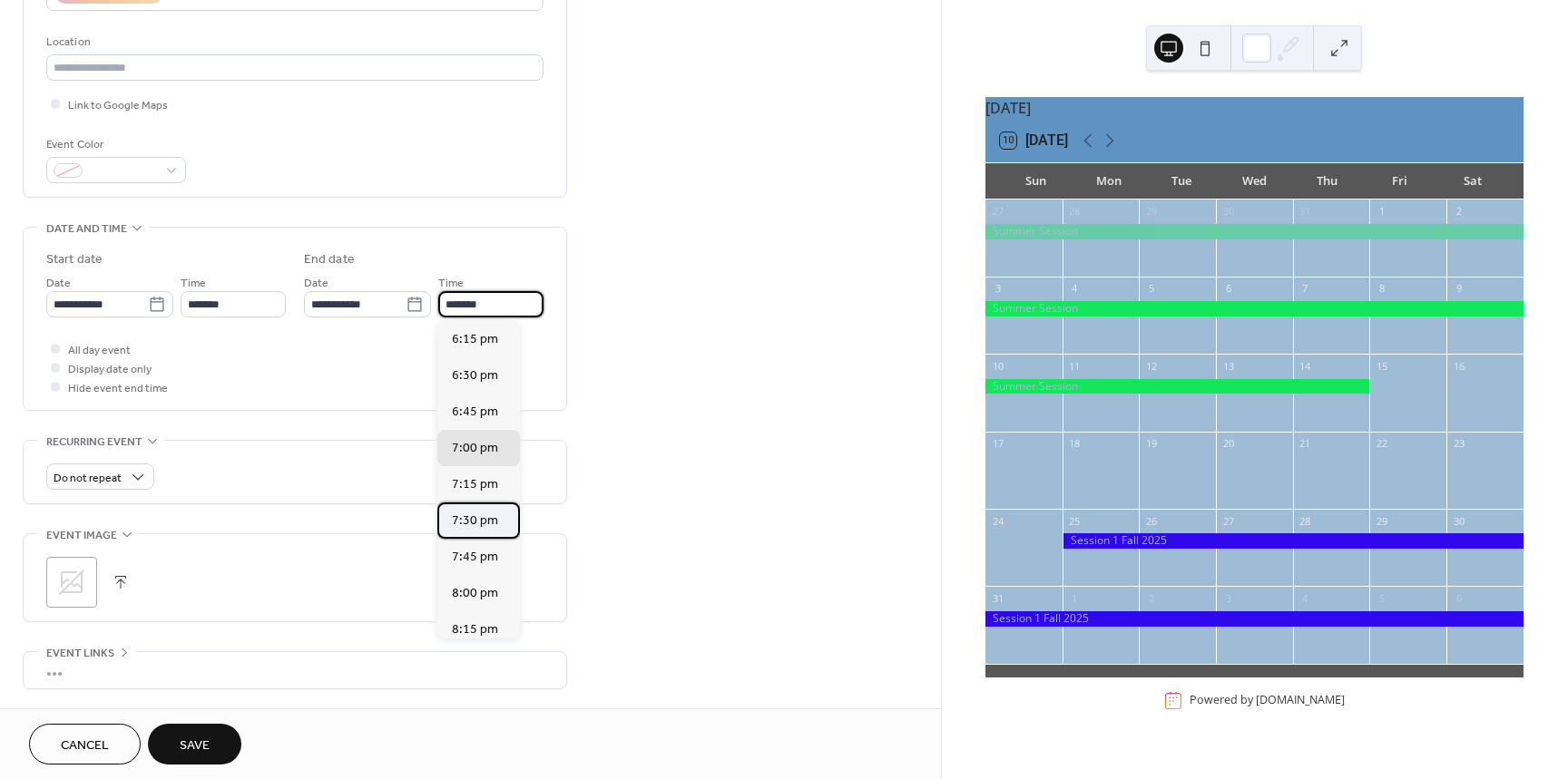 click on "7:30 pm" at bounding box center (475, 521) 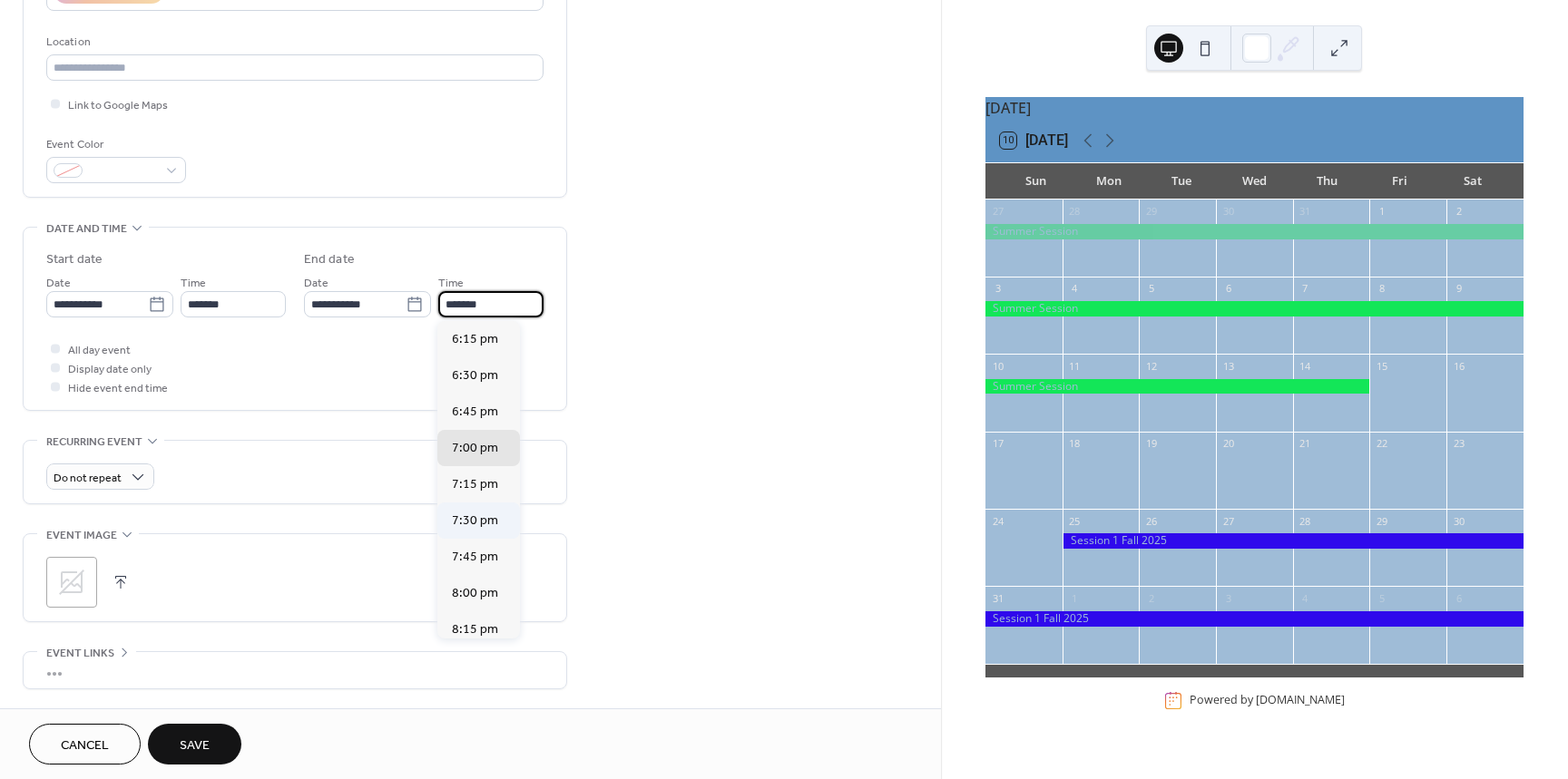 type on "*******" 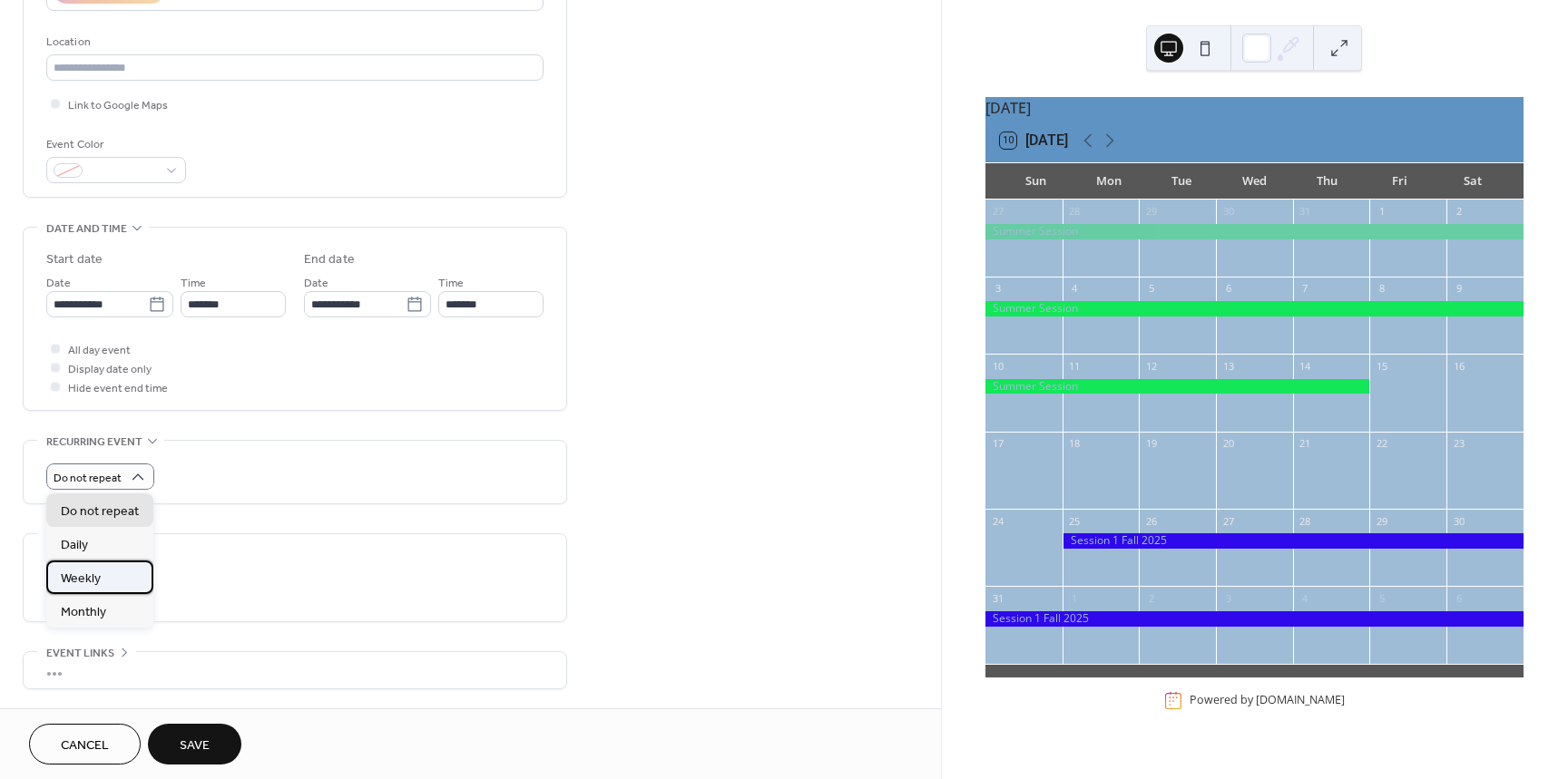 click on "Weekly" at bounding box center [100, 577] 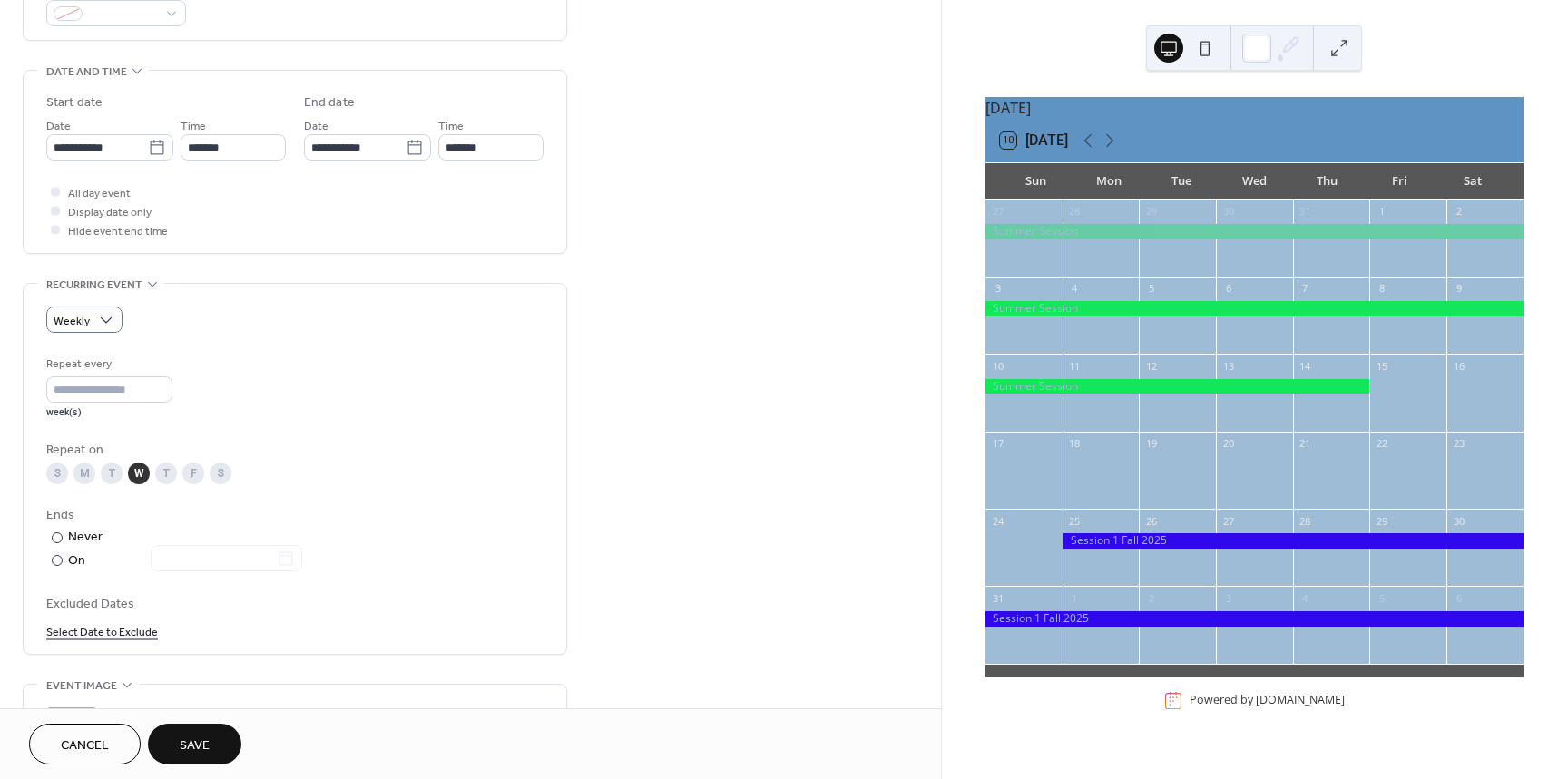 scroll, scrollTop: 635, scrollLeft: 0, axis: vertical 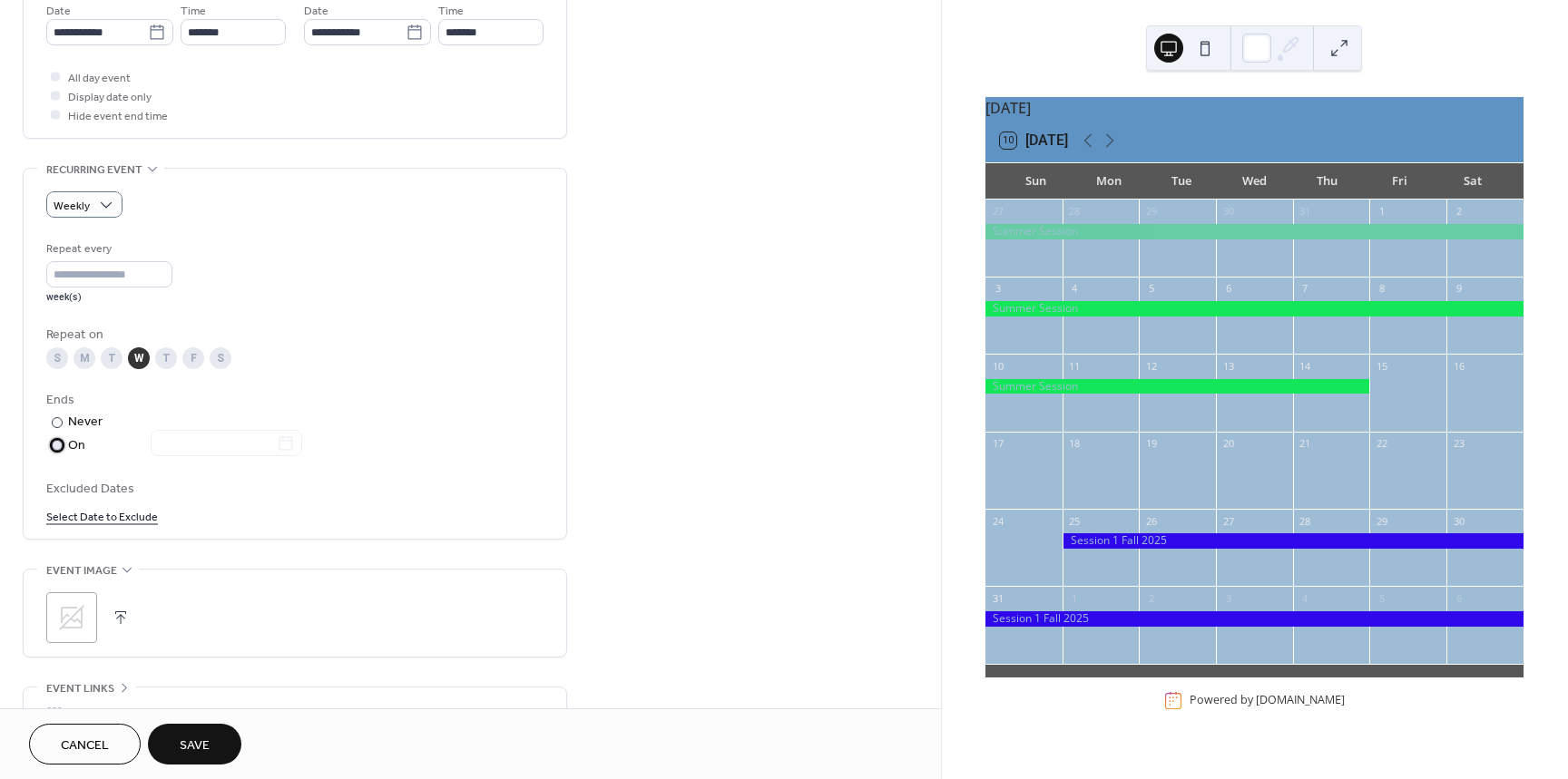 click at bounding box center [215, 444] 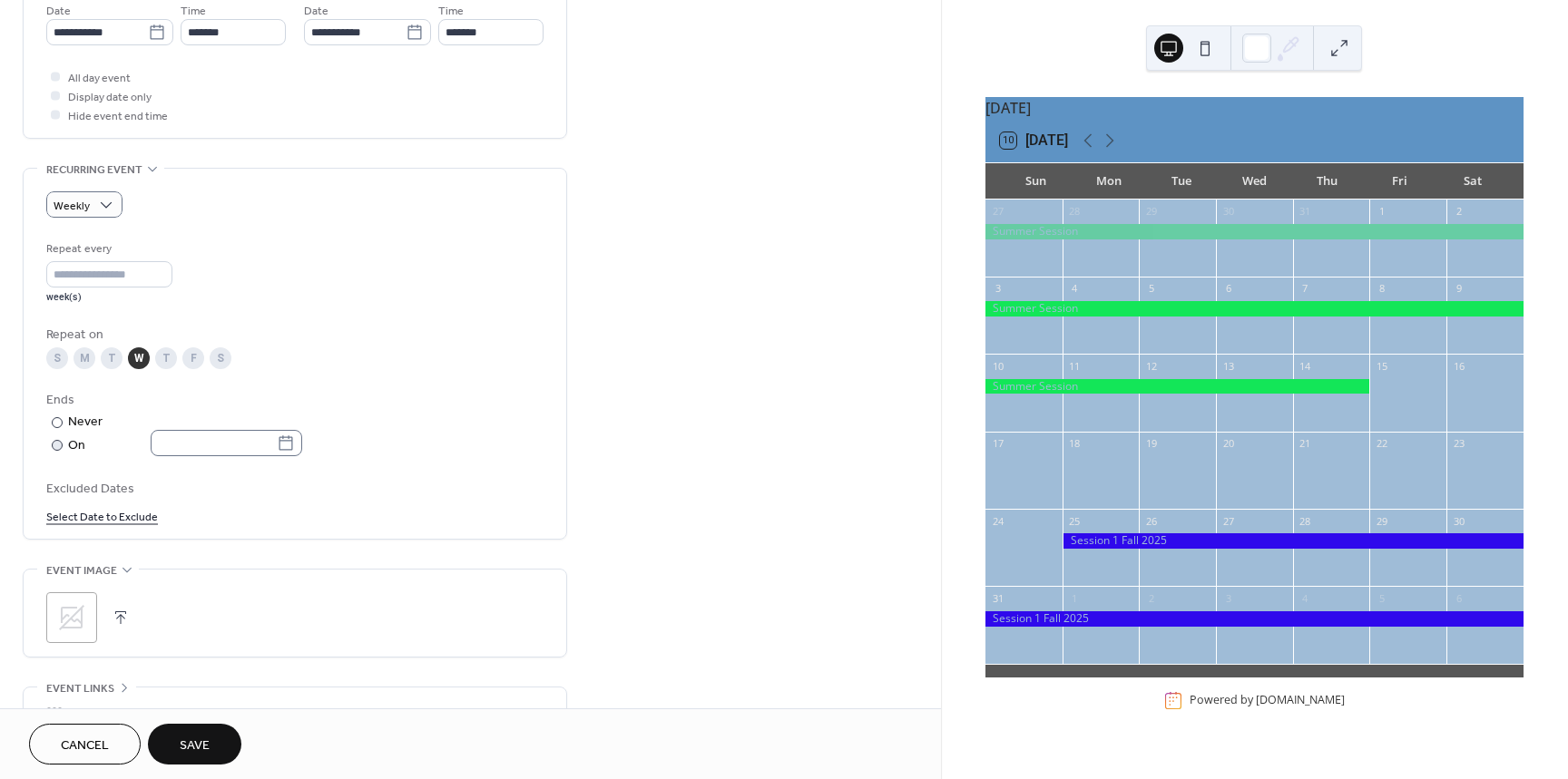 click 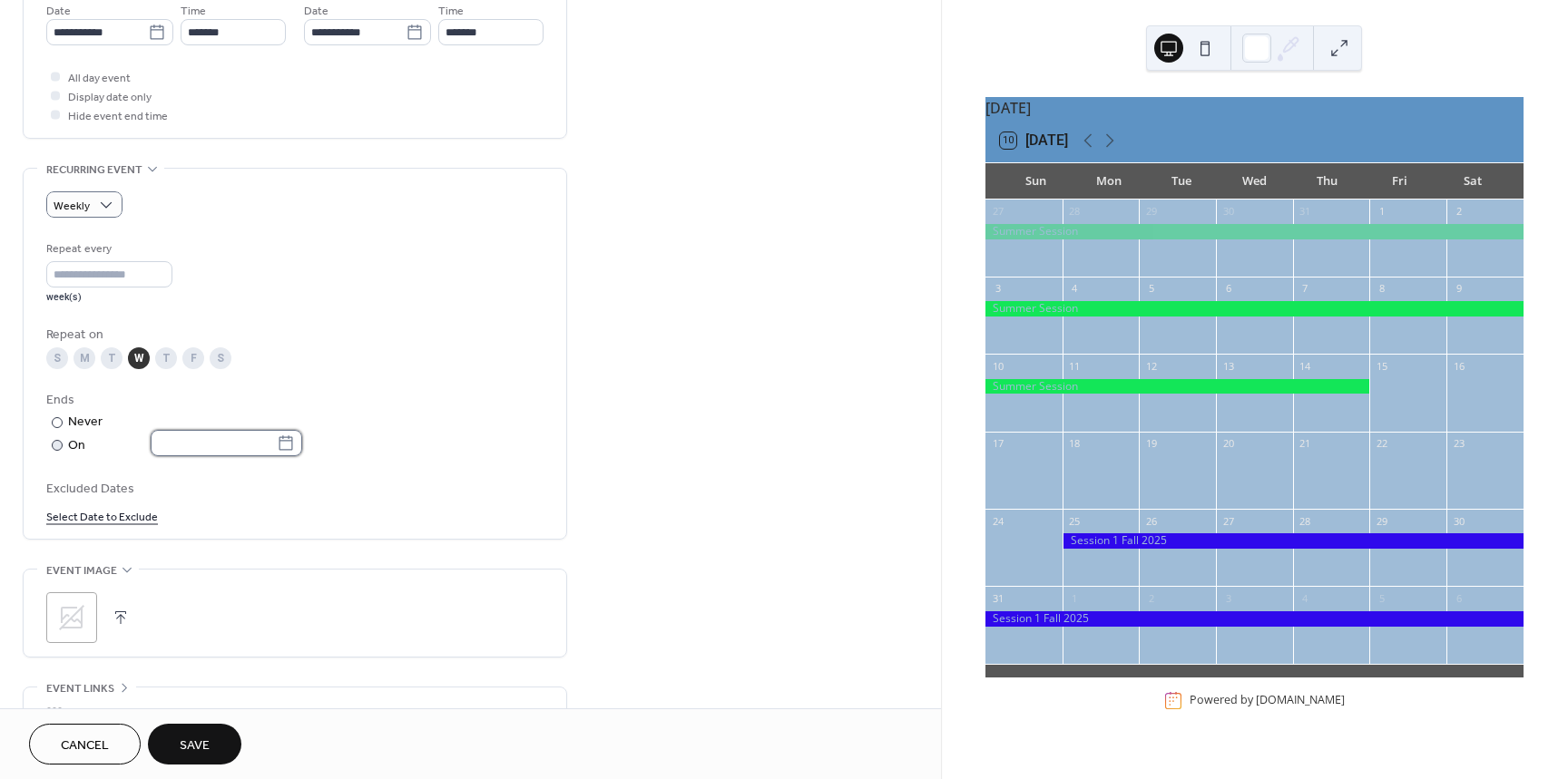 click at bounding box center (213, 443) 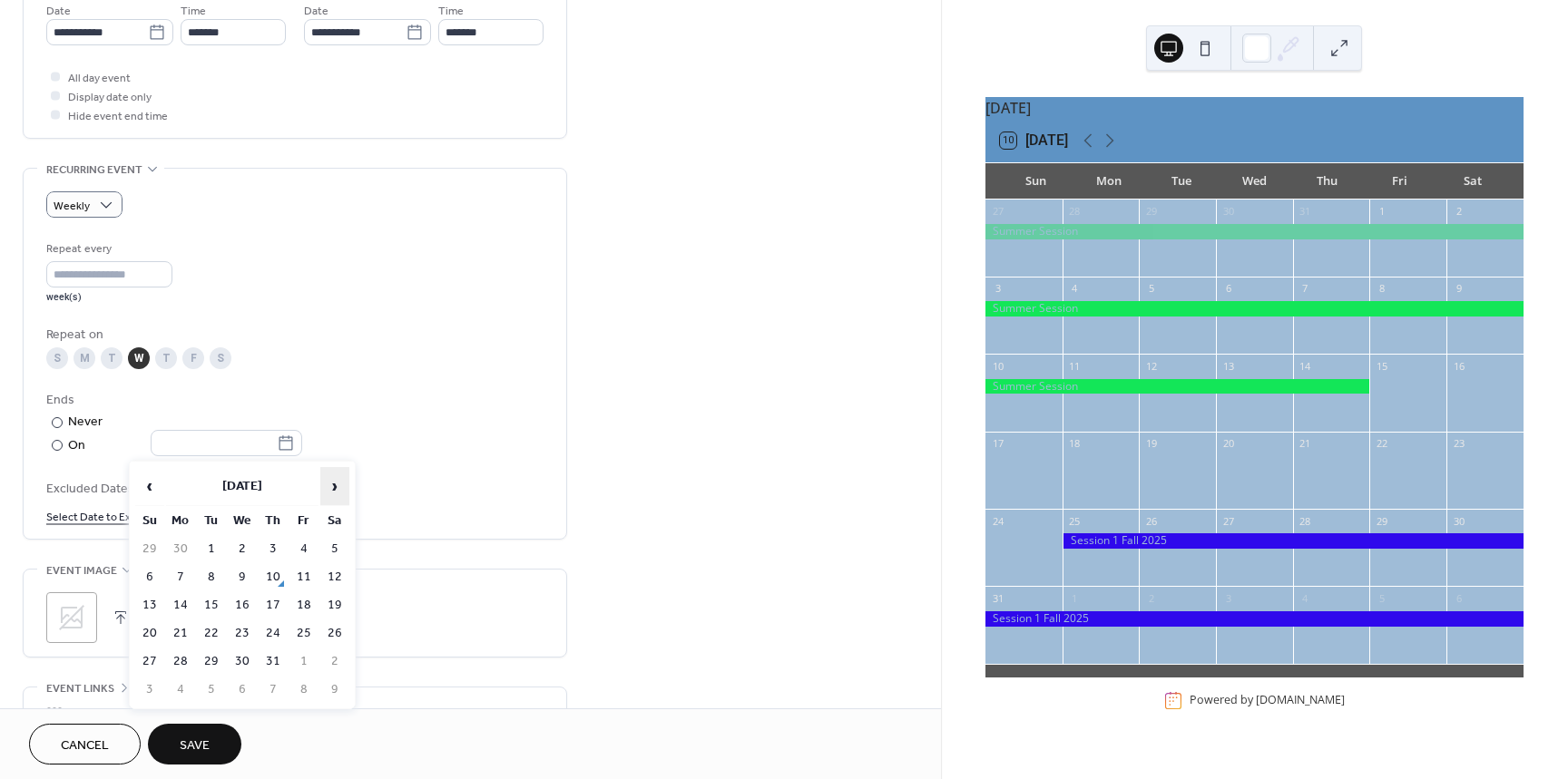 click on "›" at bounding box center (335, 486) 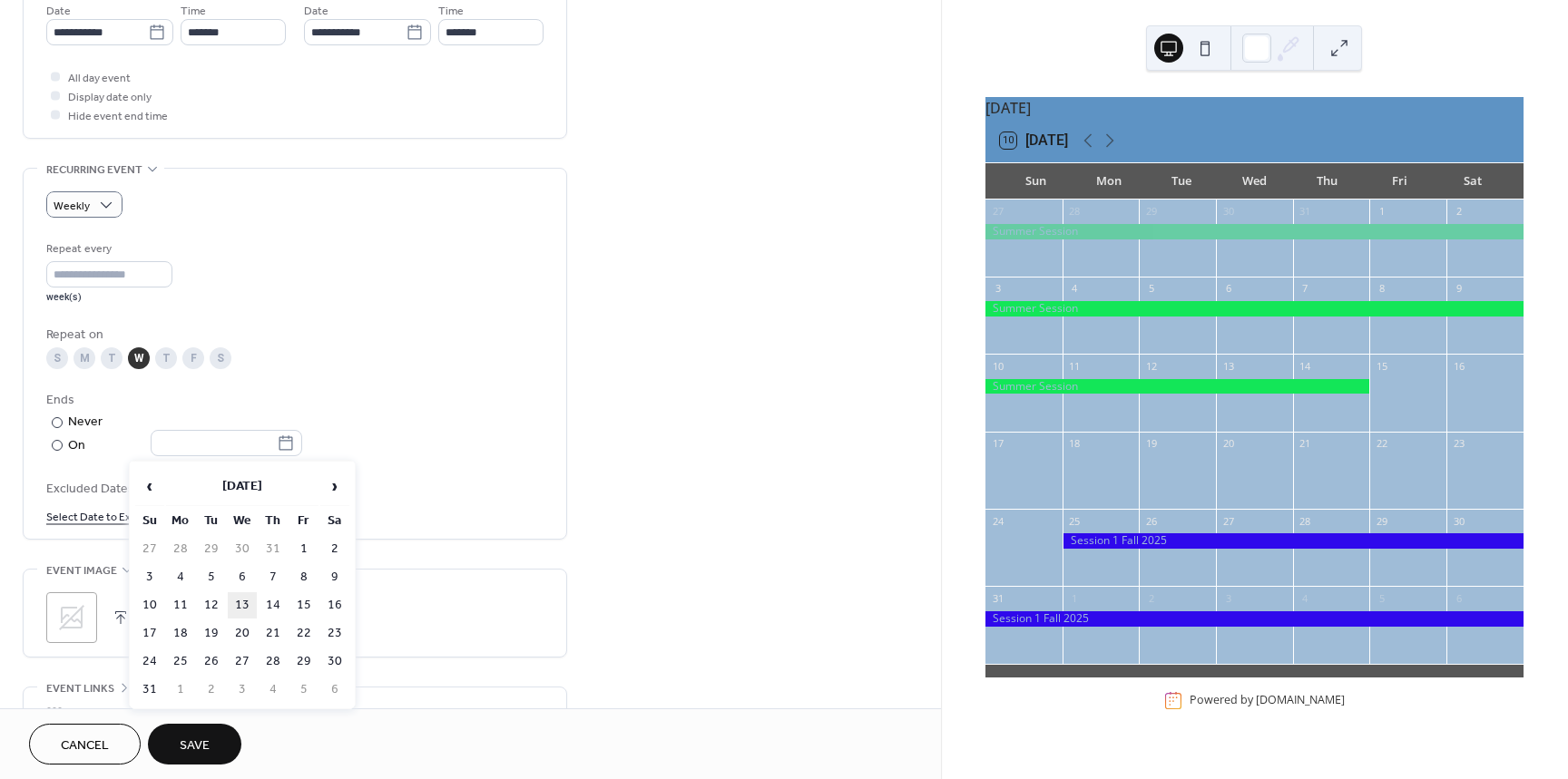 click on "13" at bounding box center [242, 605] 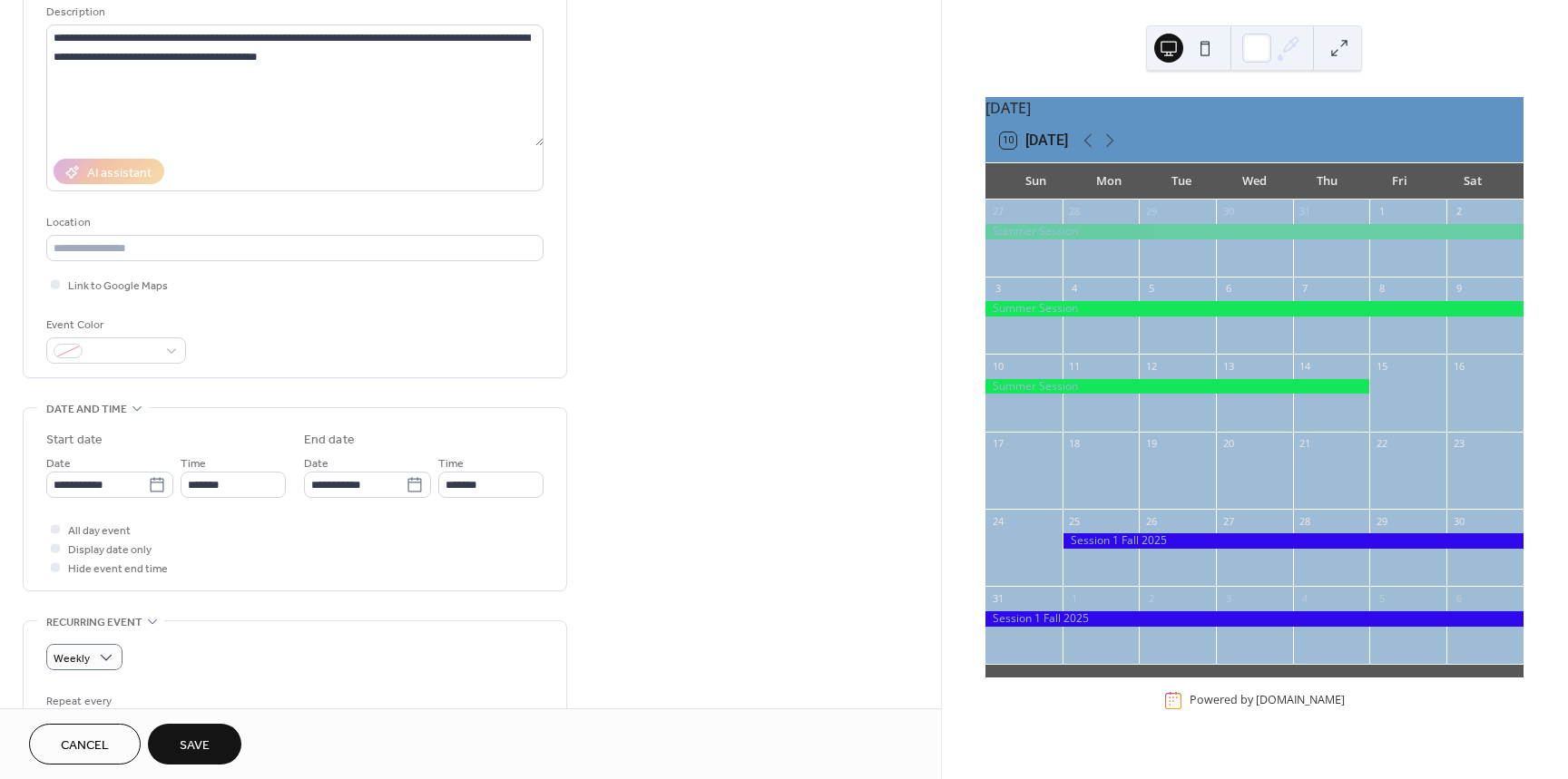 scroll, scrollTop: 169, scrollLeft: 0, axis: vertical 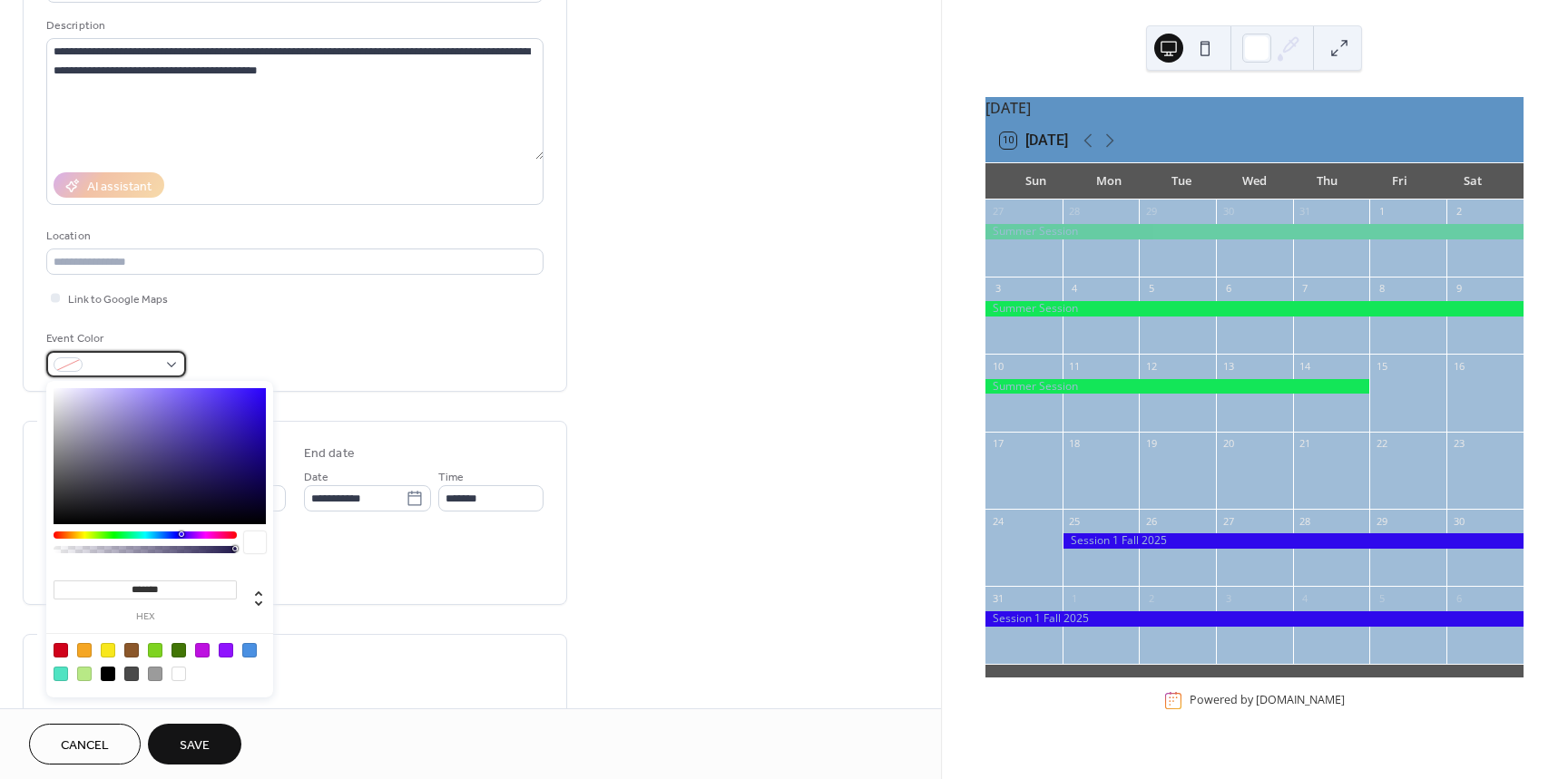 click at bounding box center [123, 365] 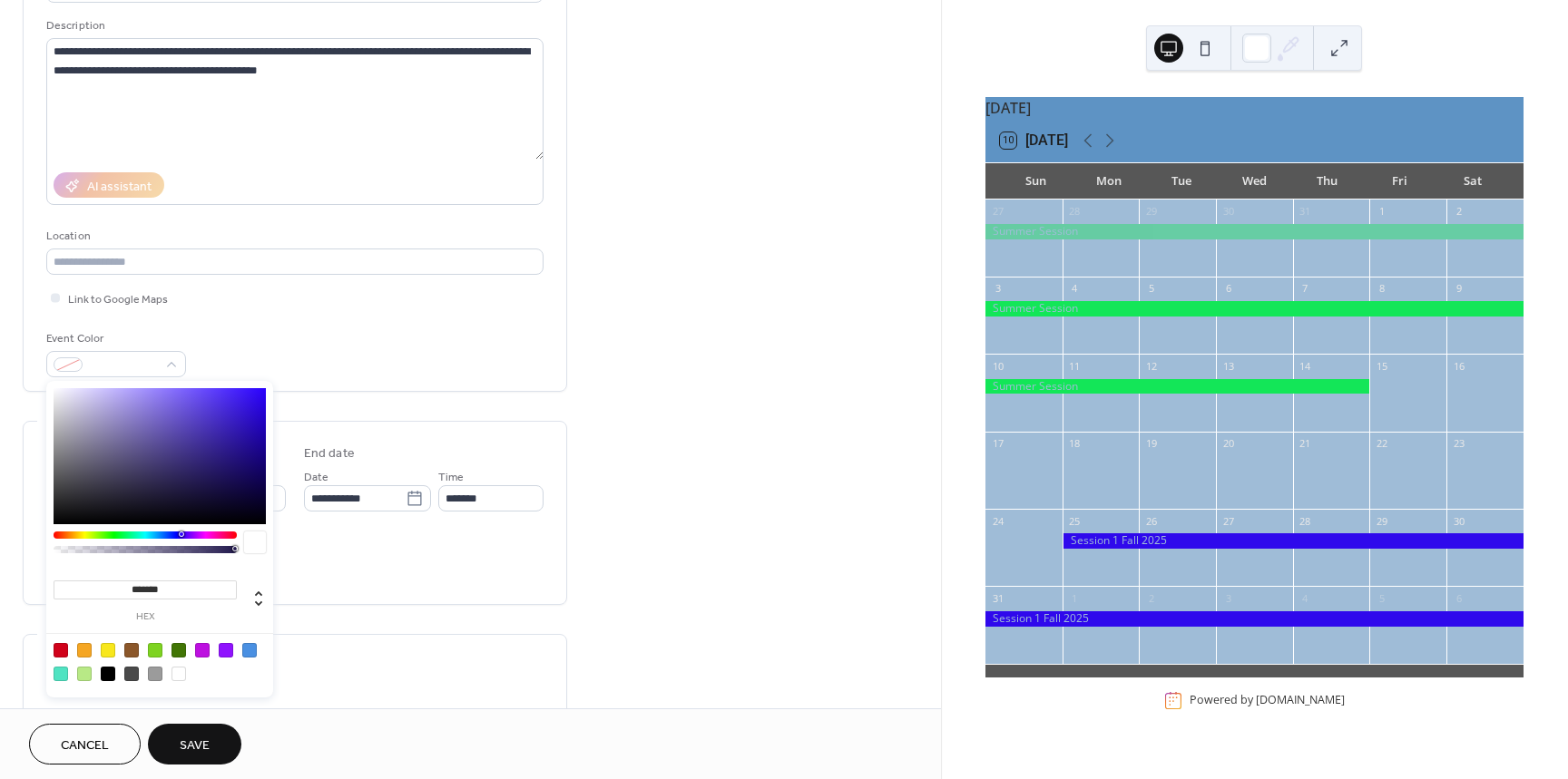 click at bounding box center (61, 650) 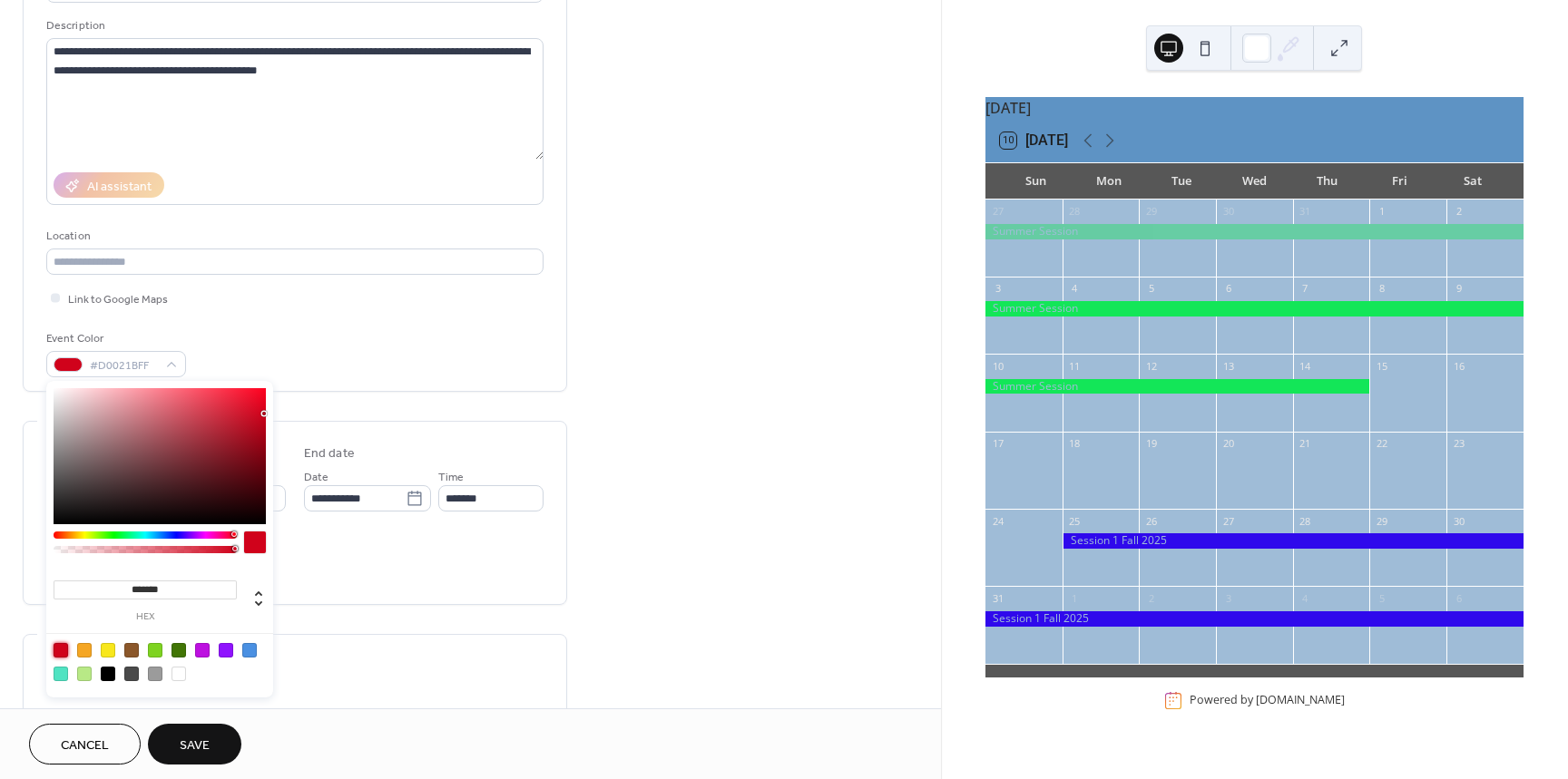 type on "*******" 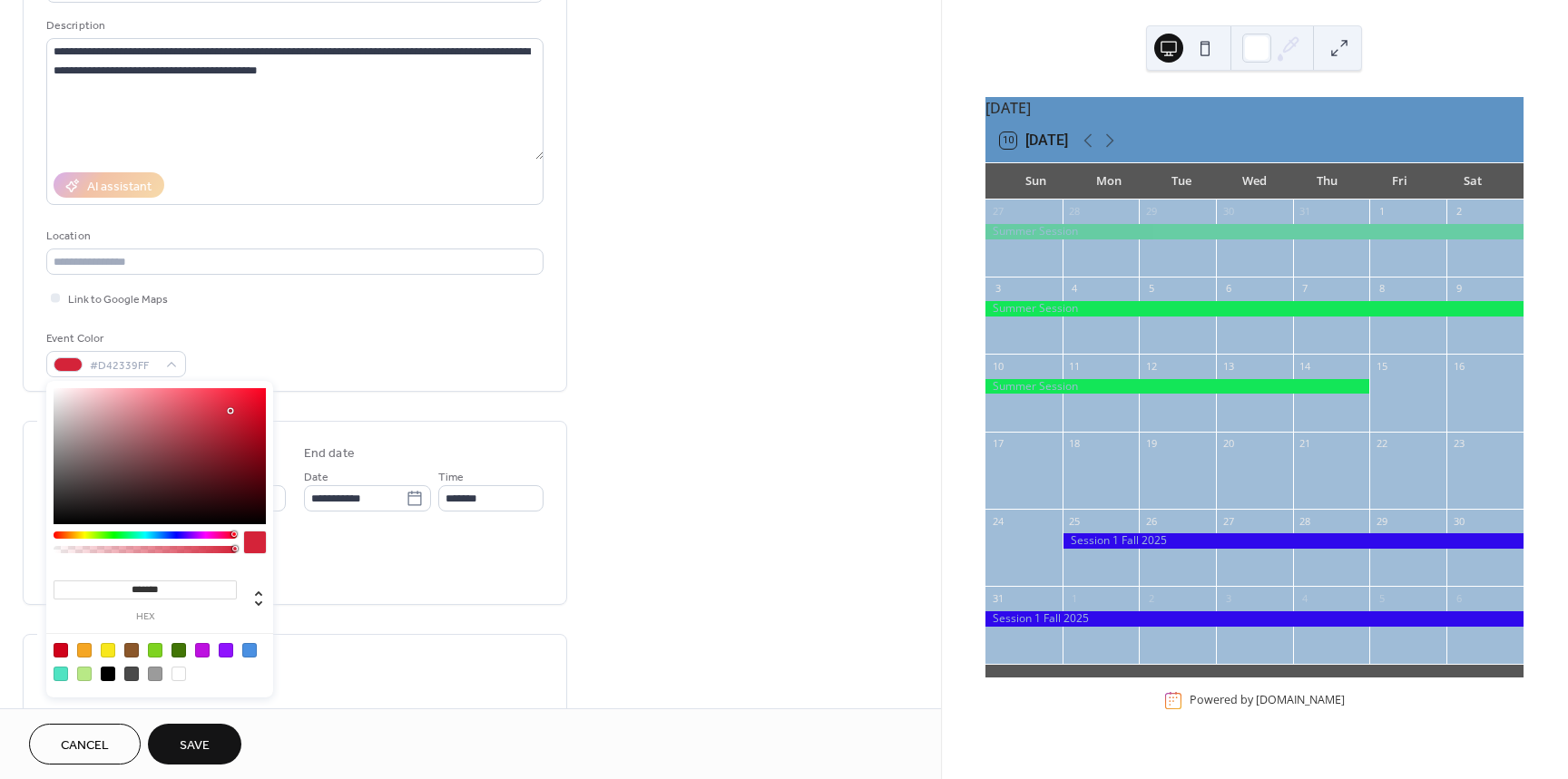 click at bounding box center [160, 456] 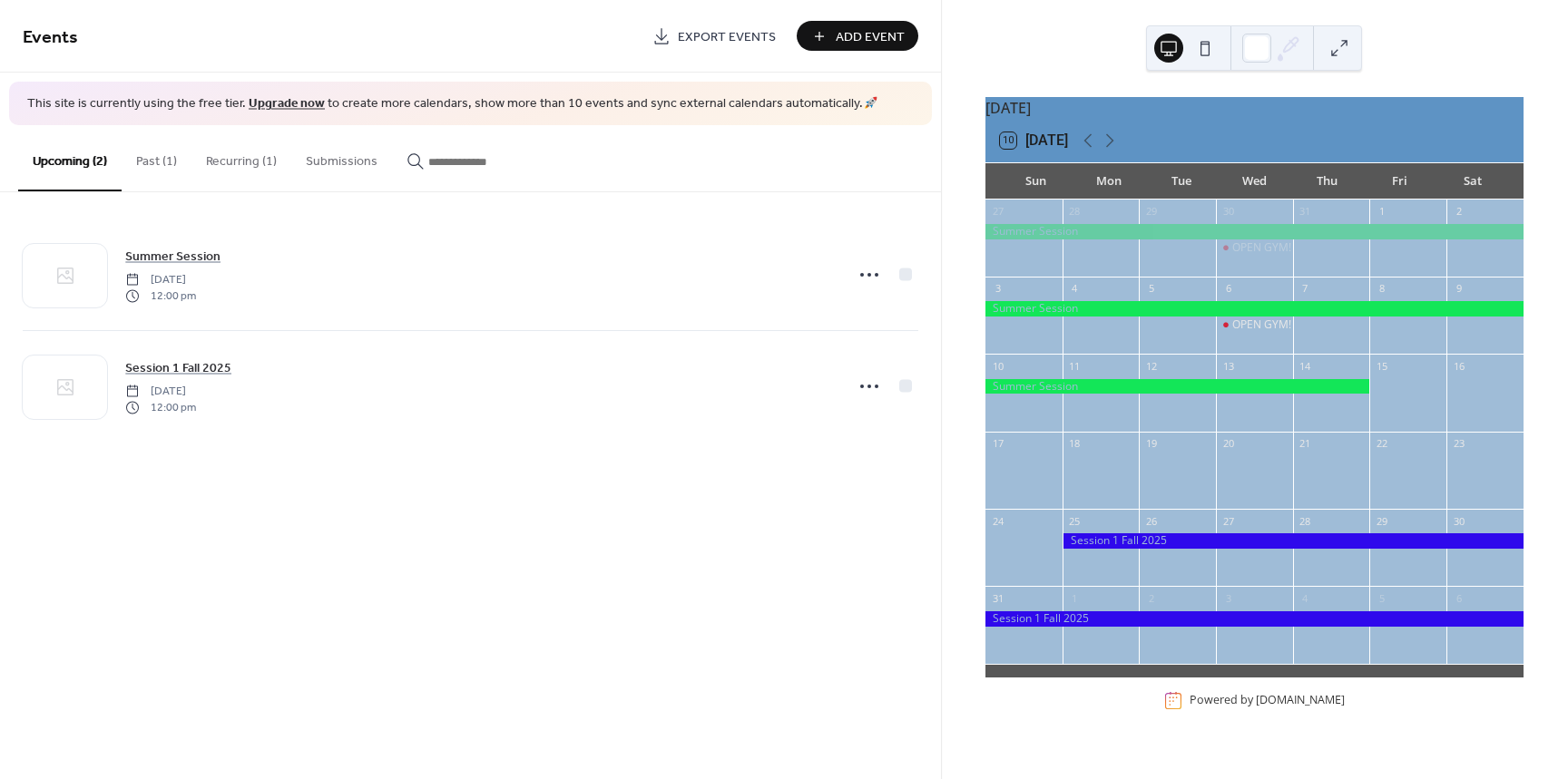 click on "Recurring  (1)" at bounding box center (241, 157) 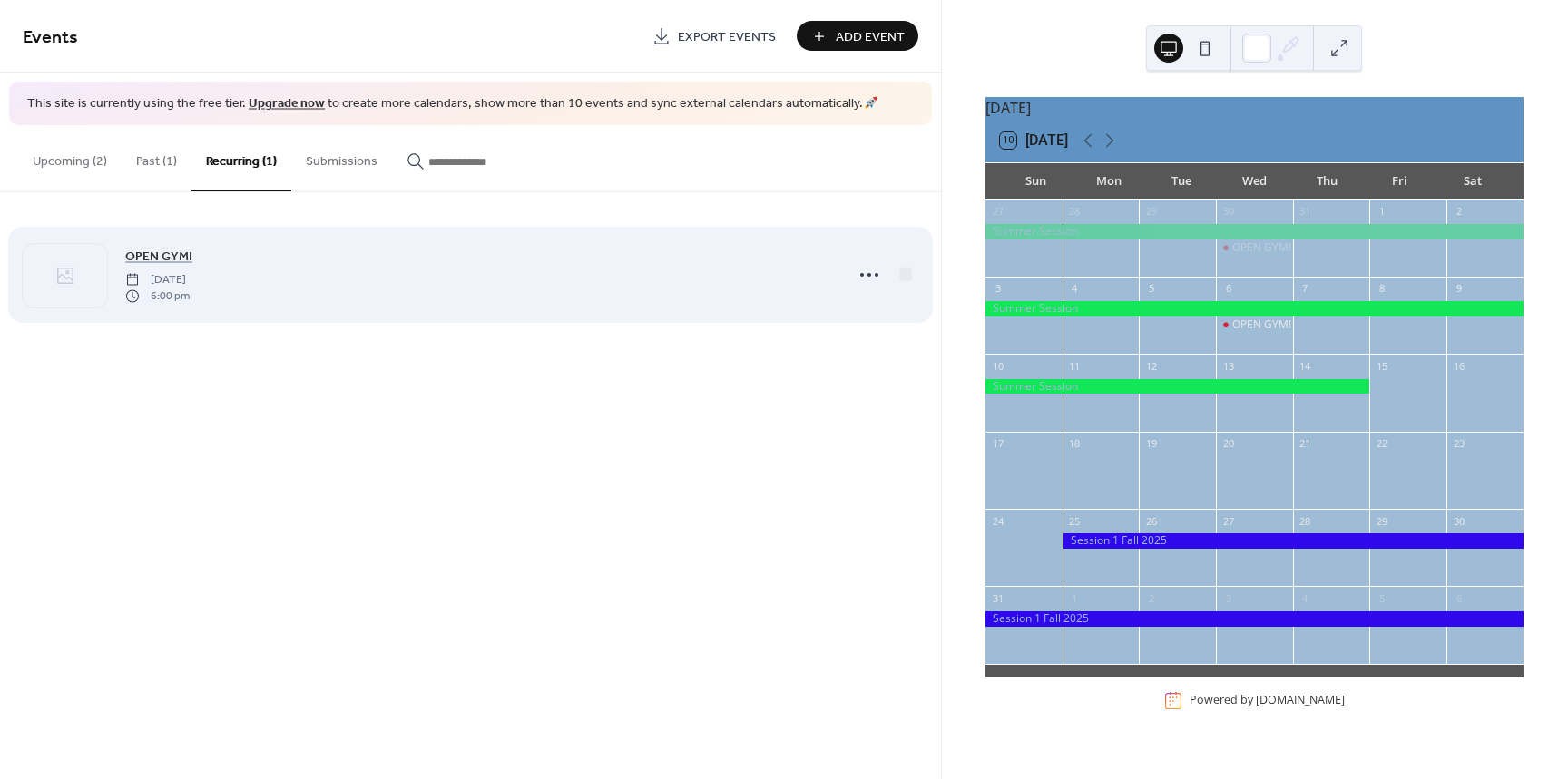 click on "6:00 pm" at bounding box center [157, 297] 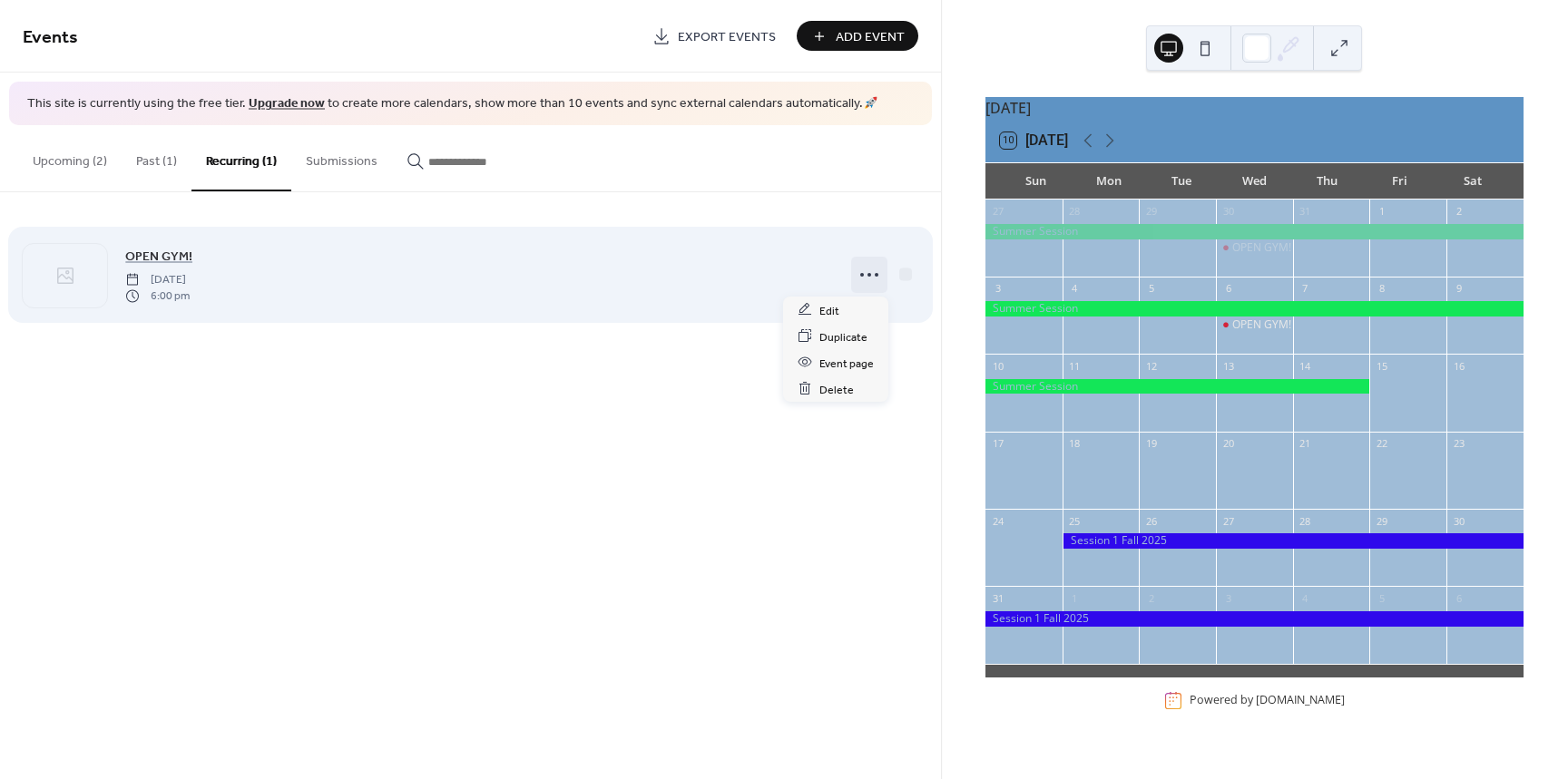 click 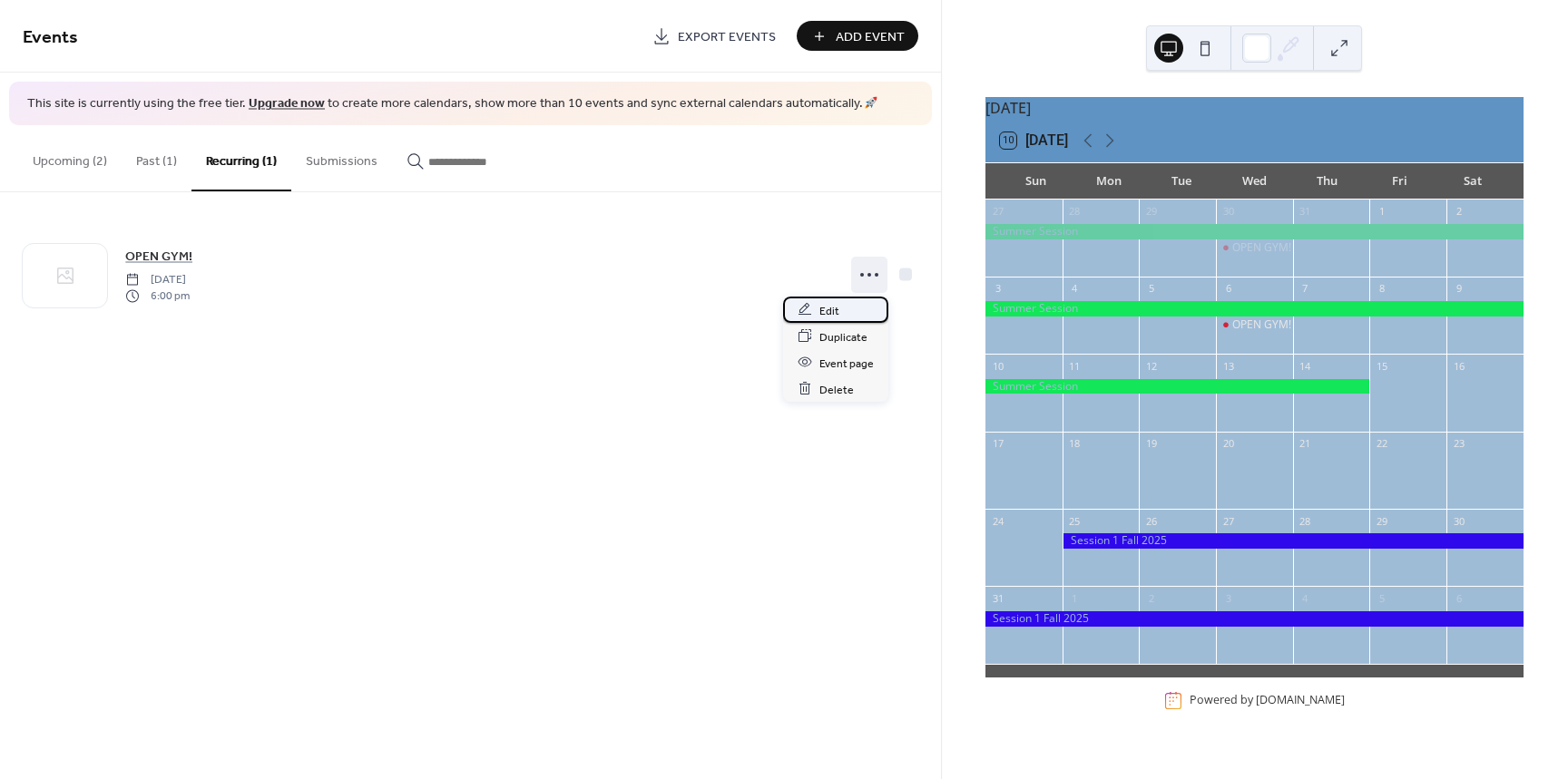 click on "Edit" at bounding box center (836, 309) 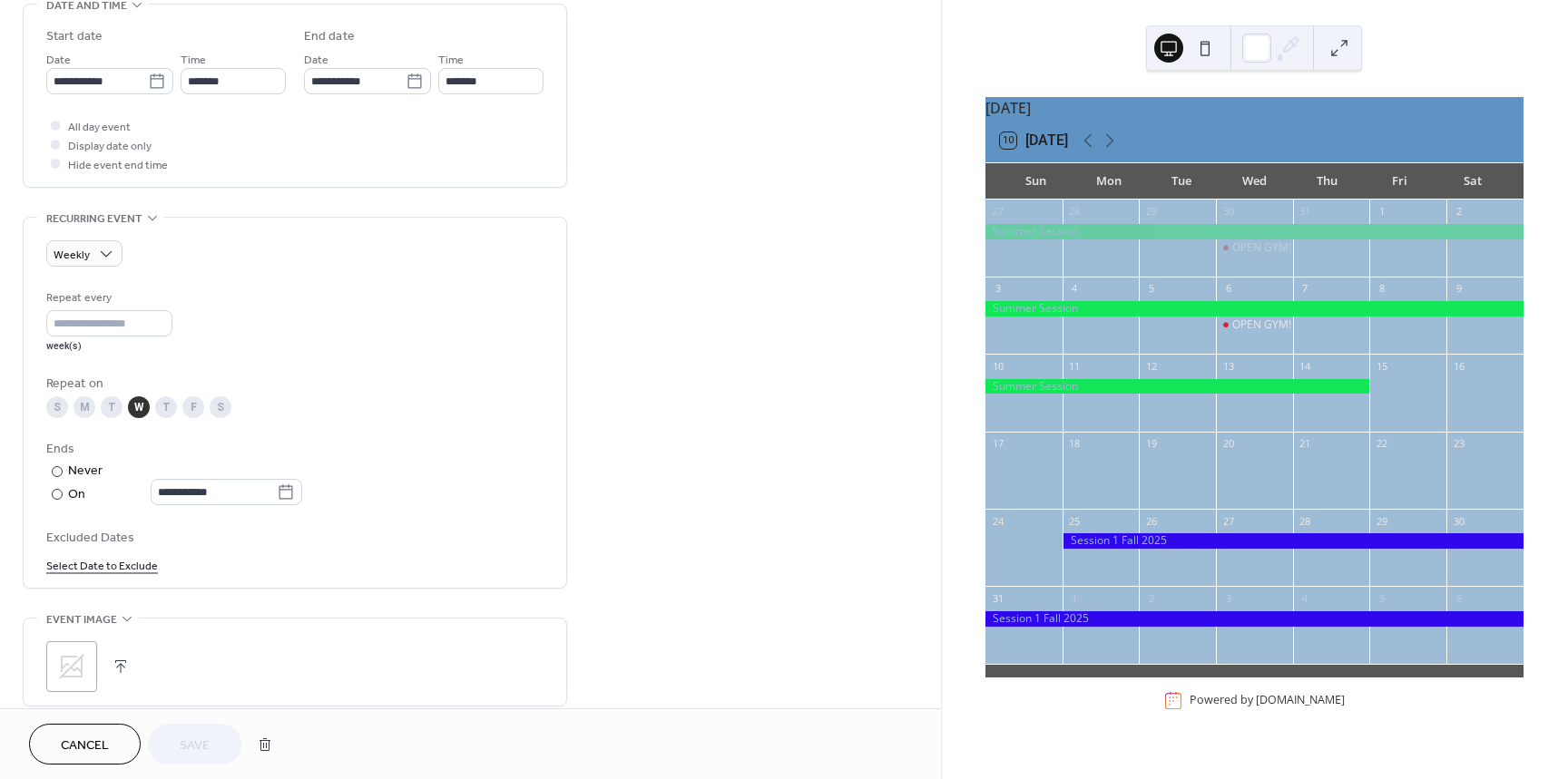 scroll, scrollTop: 635, scrollLeft: 0, axis: vertical 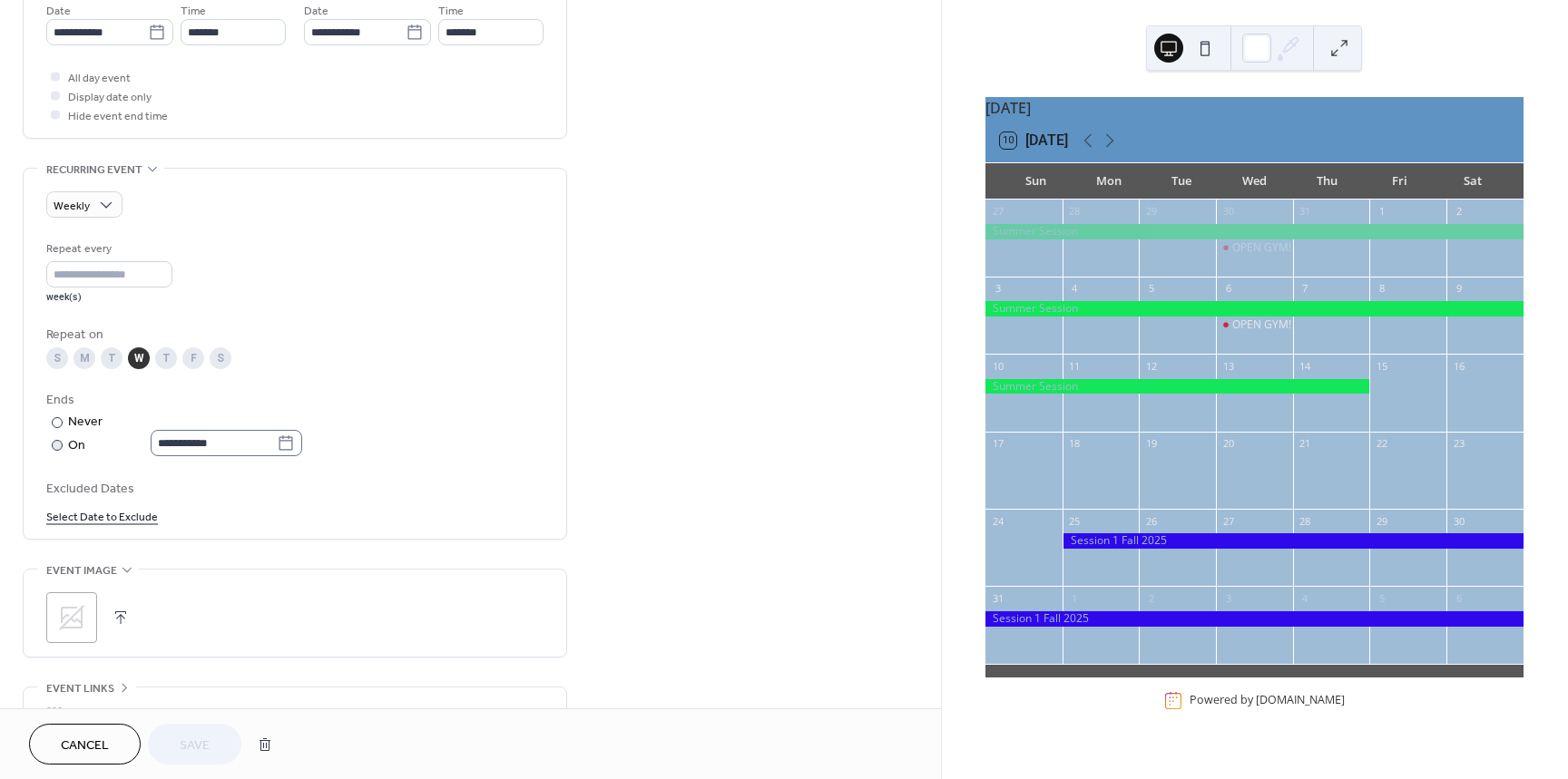 click 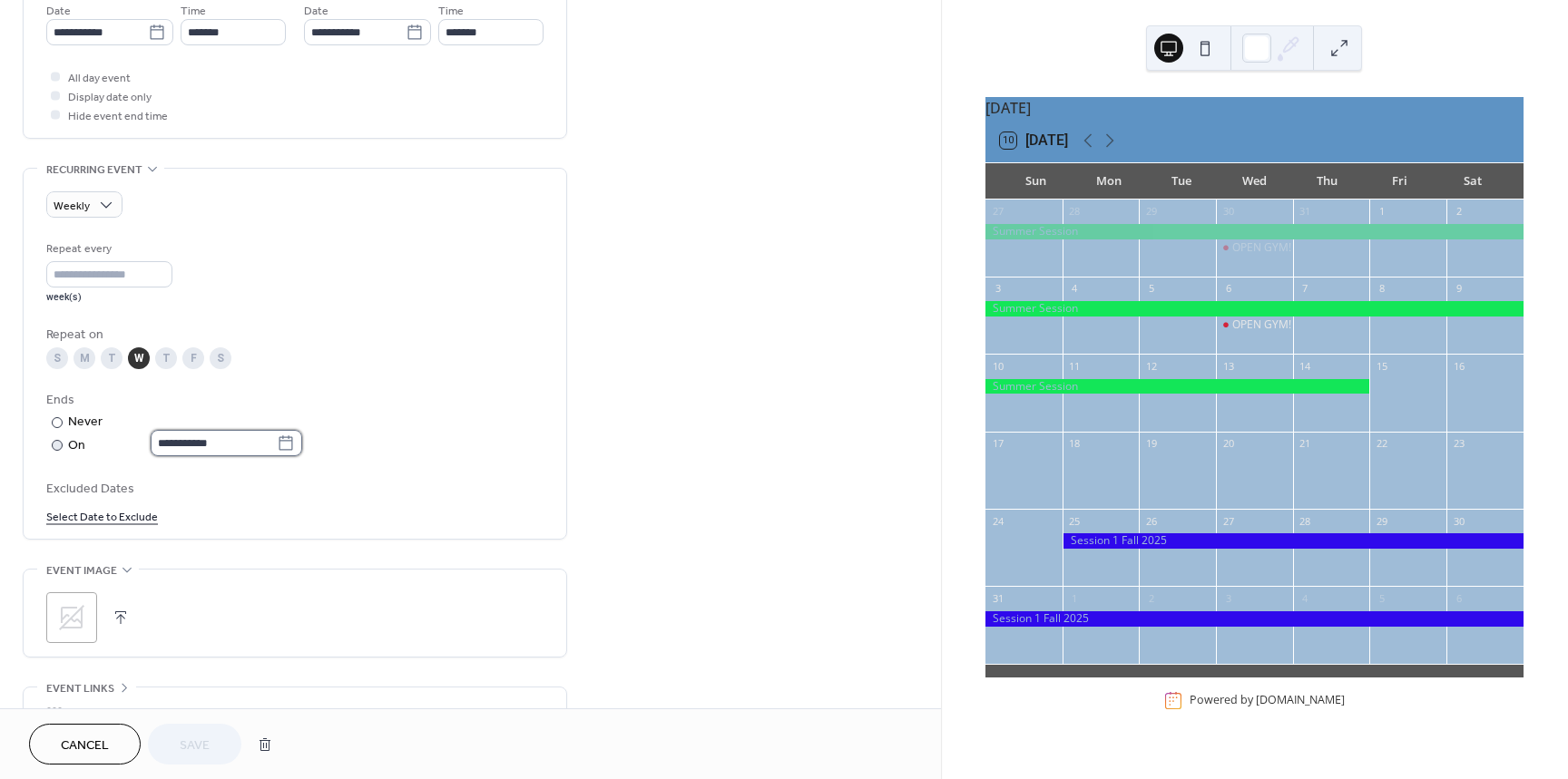 click on "**********" at bounding box center [213, 443] 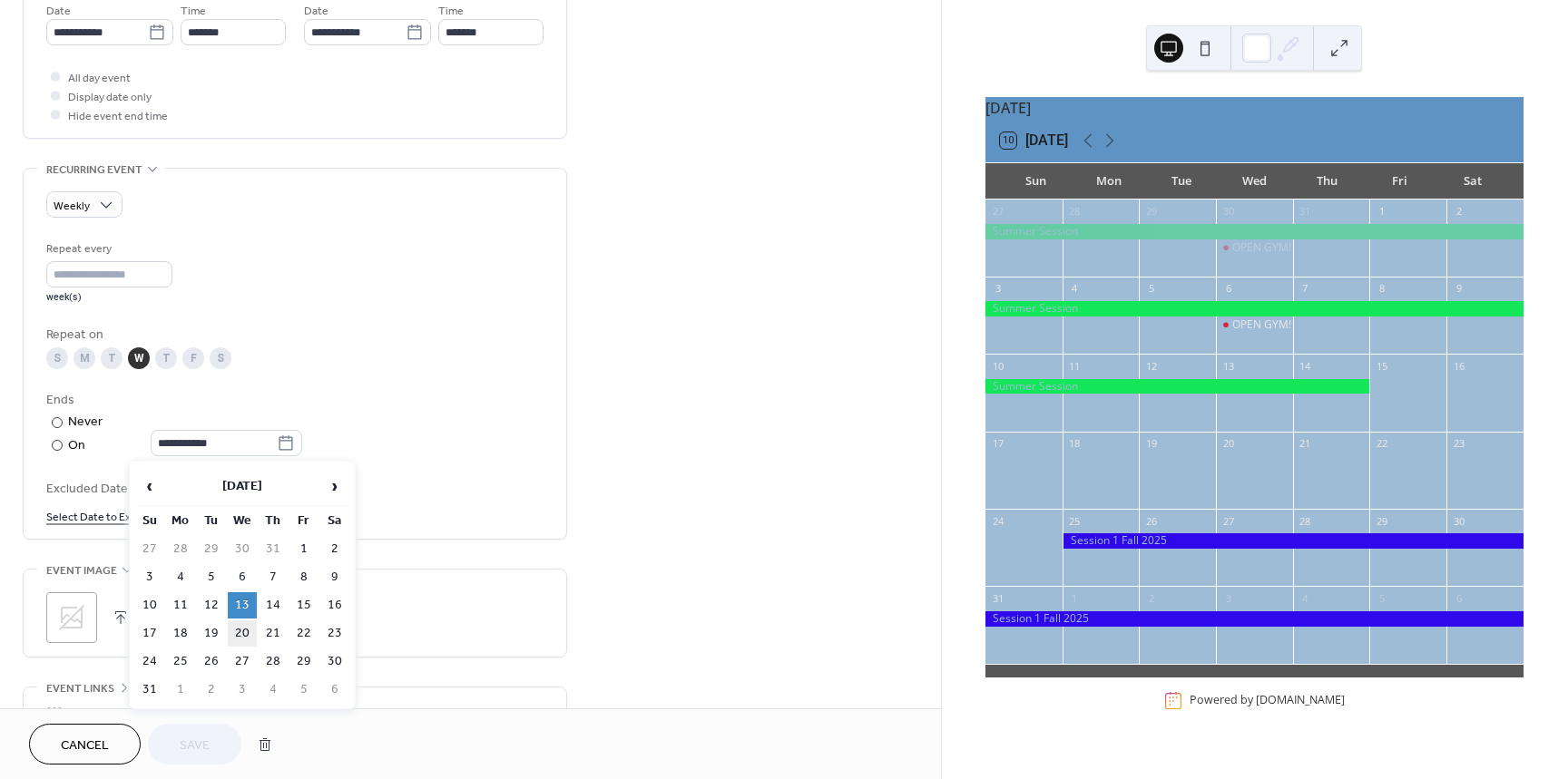 click on "20" at bounding box center (242, 633) 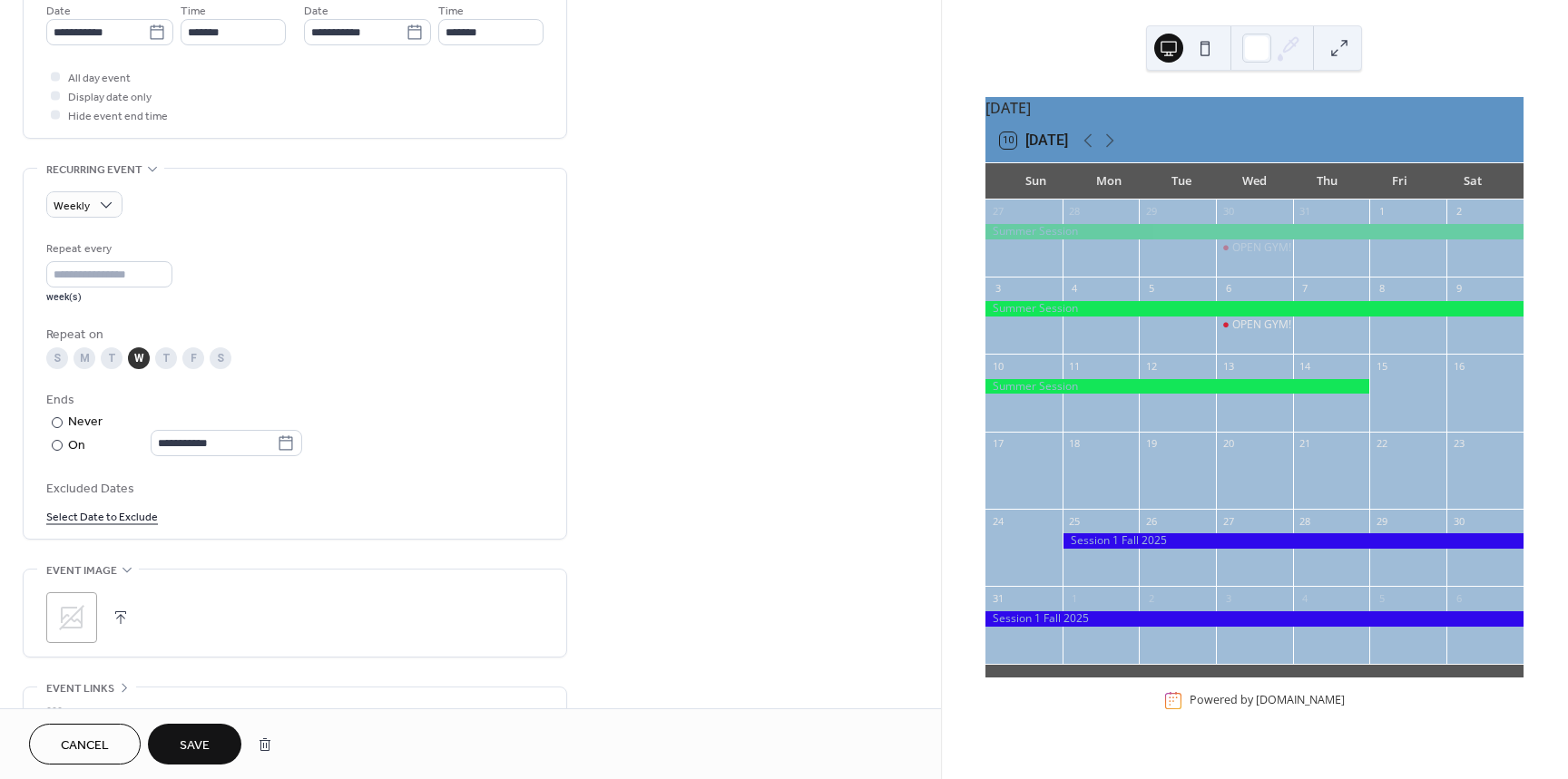 click on "Save" at bounding box center (194, 744) 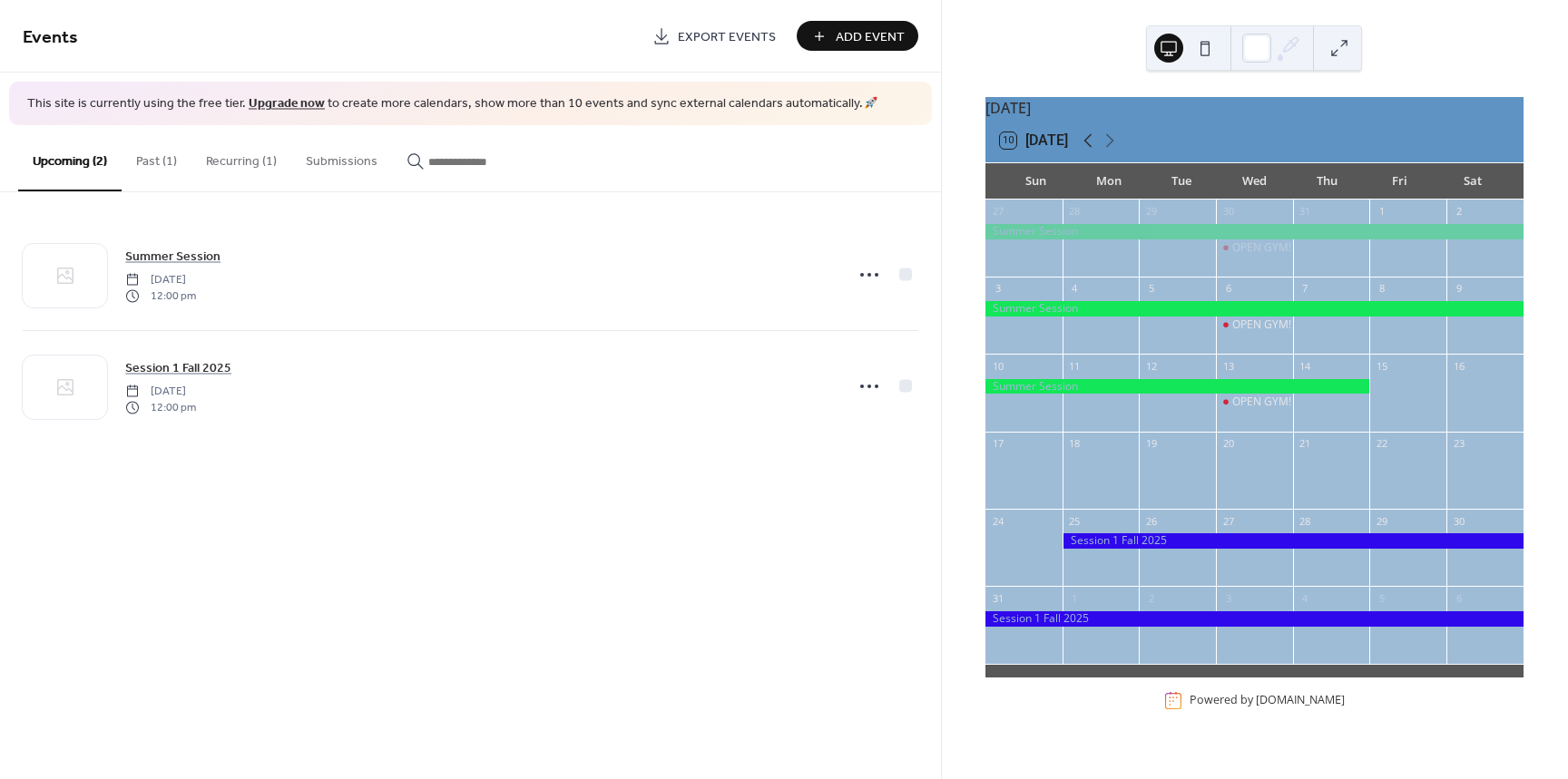 click 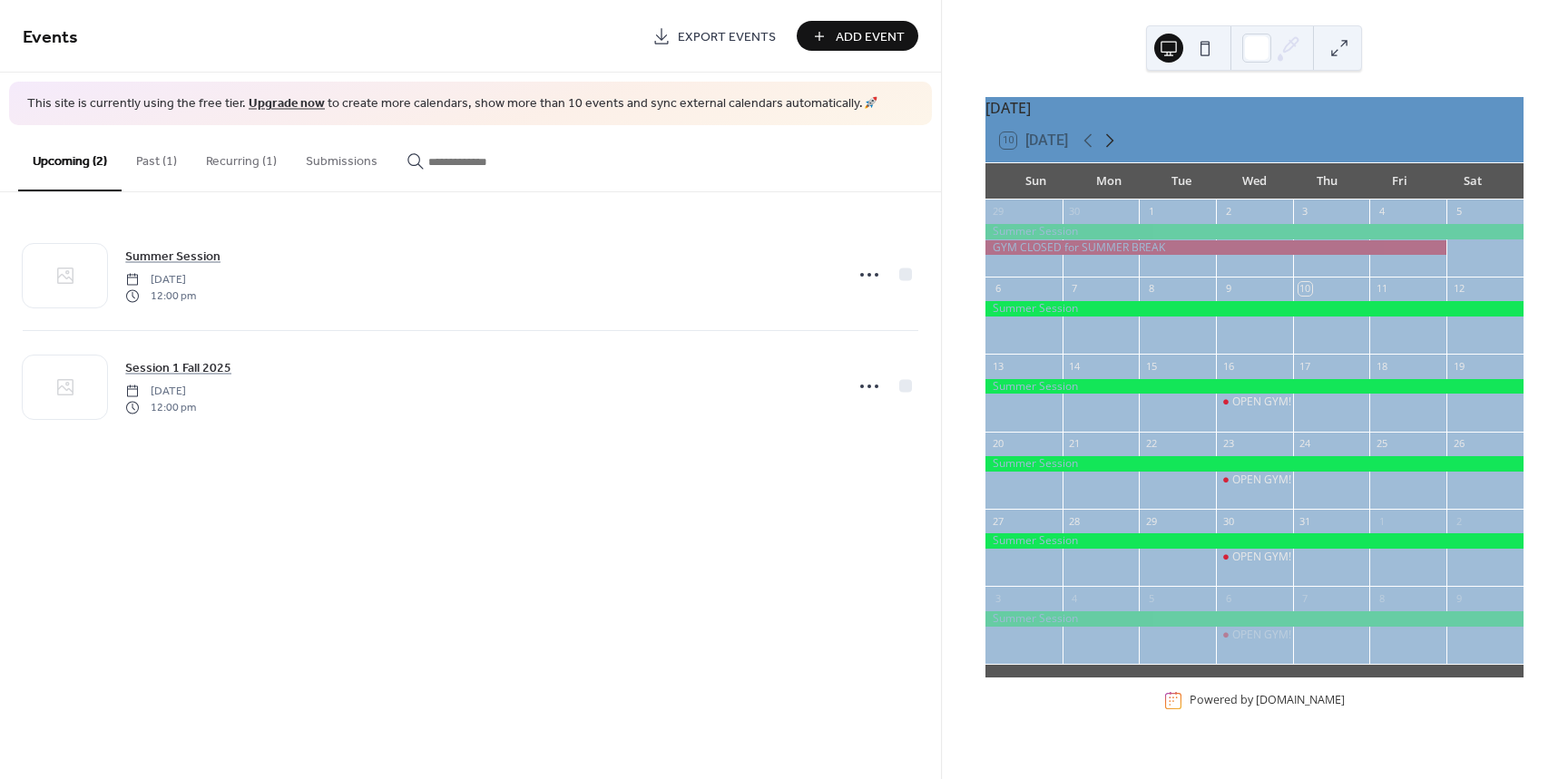 click 